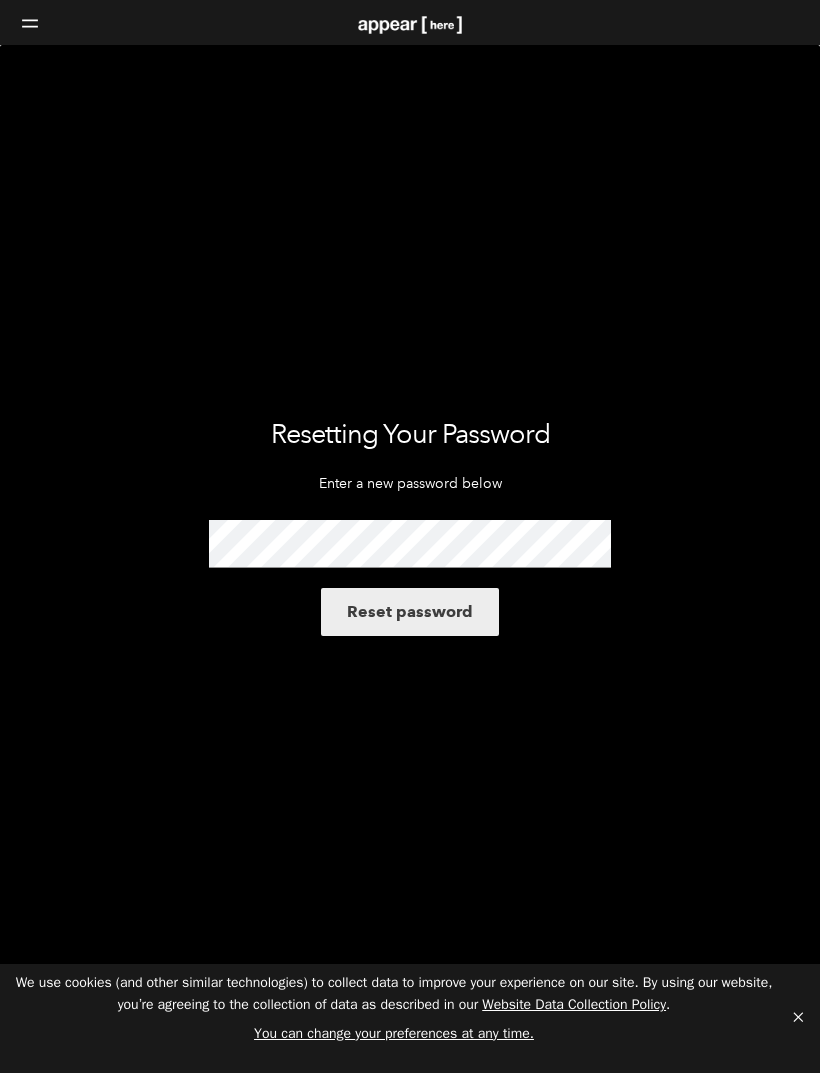 scroll, scrollTop: 0, scrollLeft: 0, axis: both 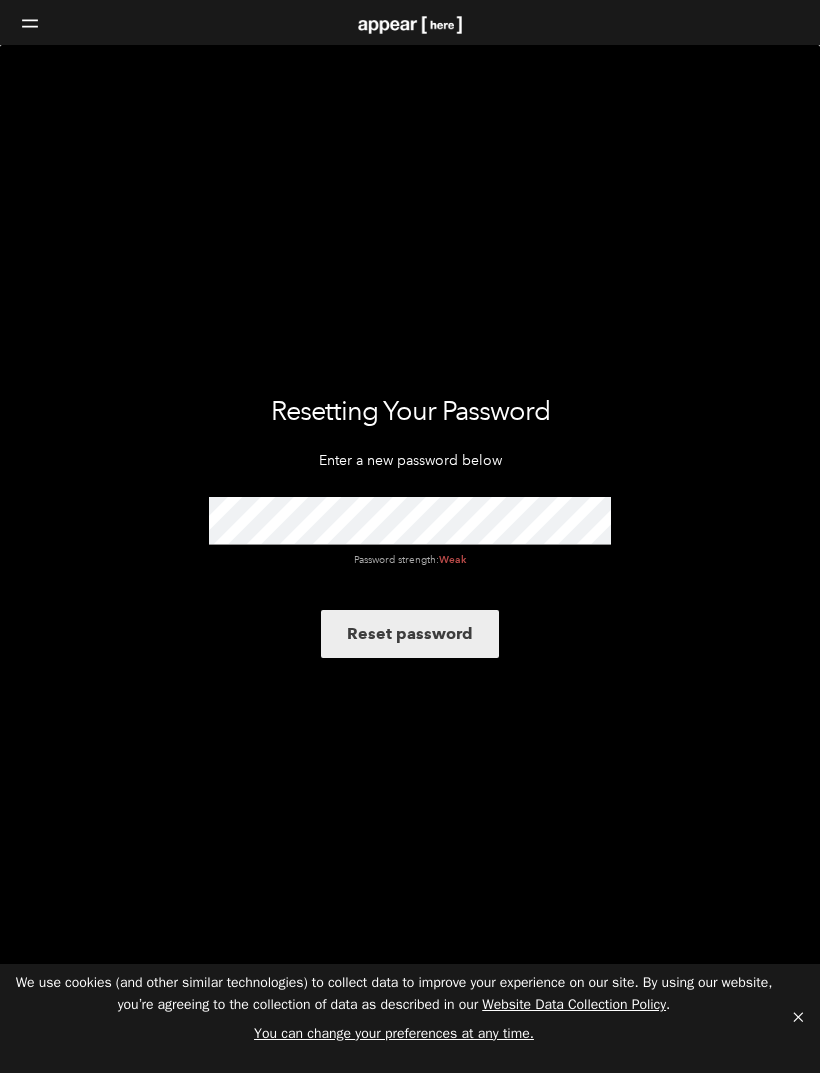 click on "Reset password" at bounding box center [410, 634] 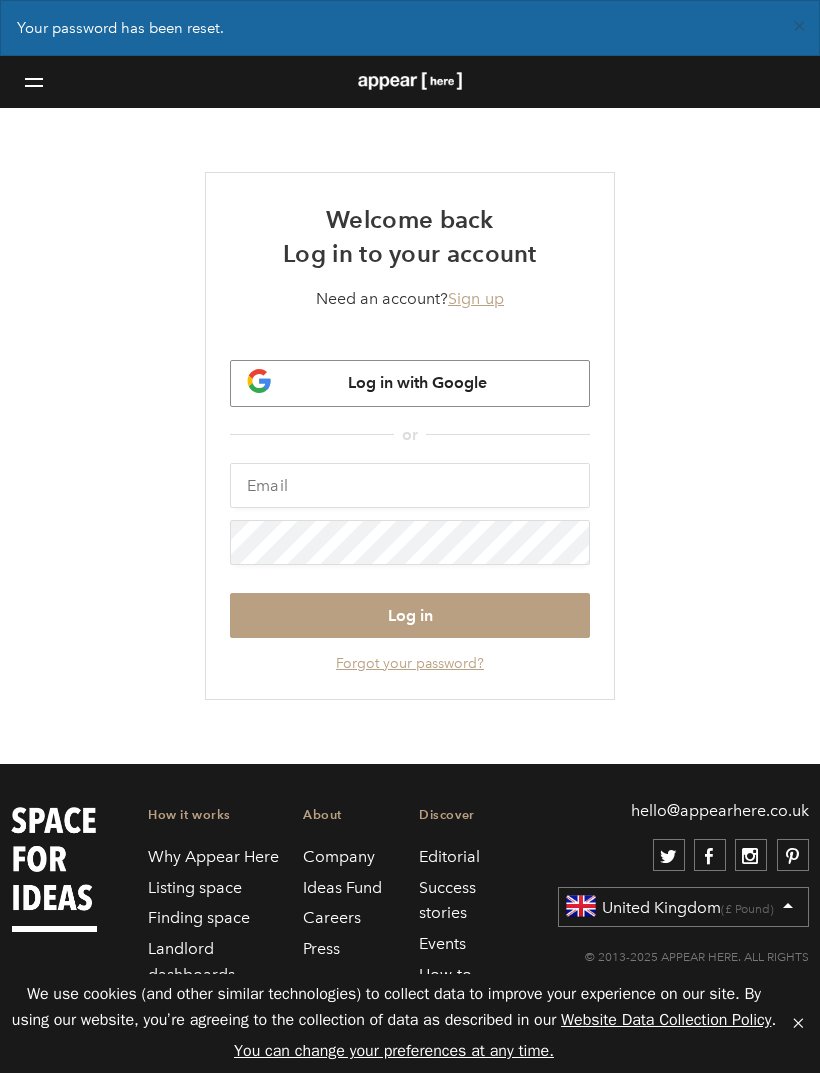 scroll, scrollTop: 0, scrollLeft: 0, axis: both 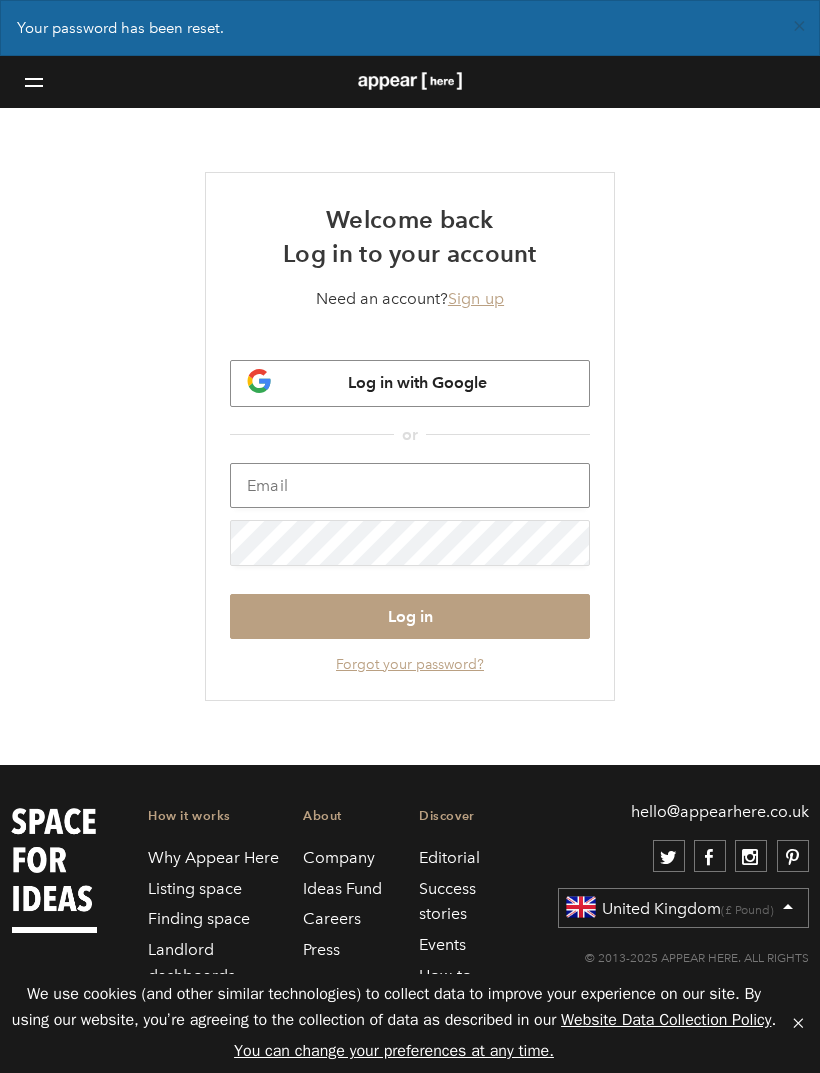 click at bounding box center [410, 485] 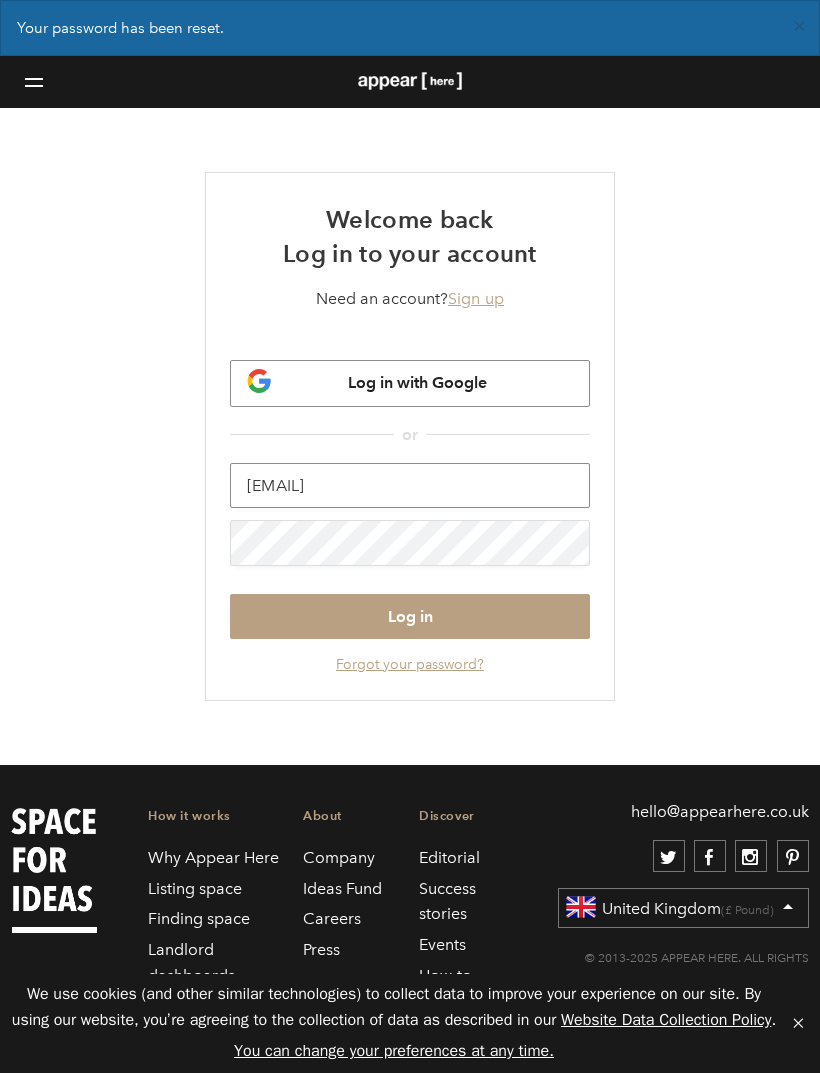 type on "[EMAIL]" 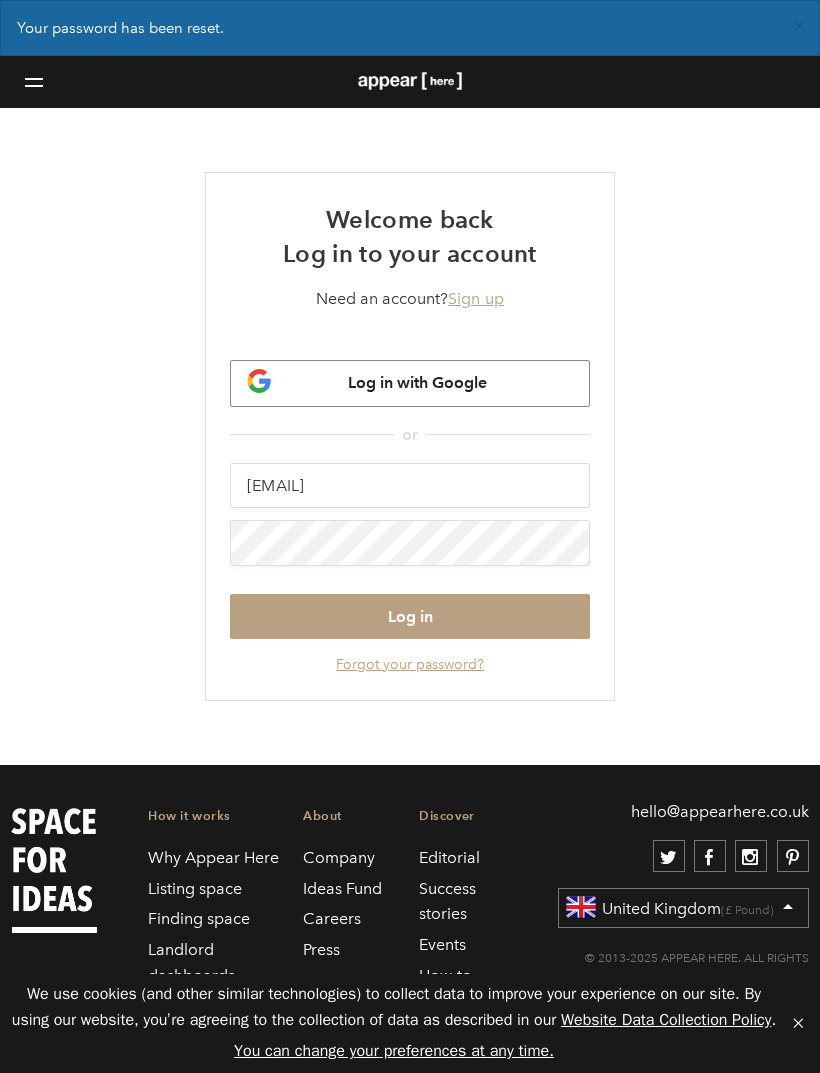 click on "Log in" at bounding box center (410, 616) 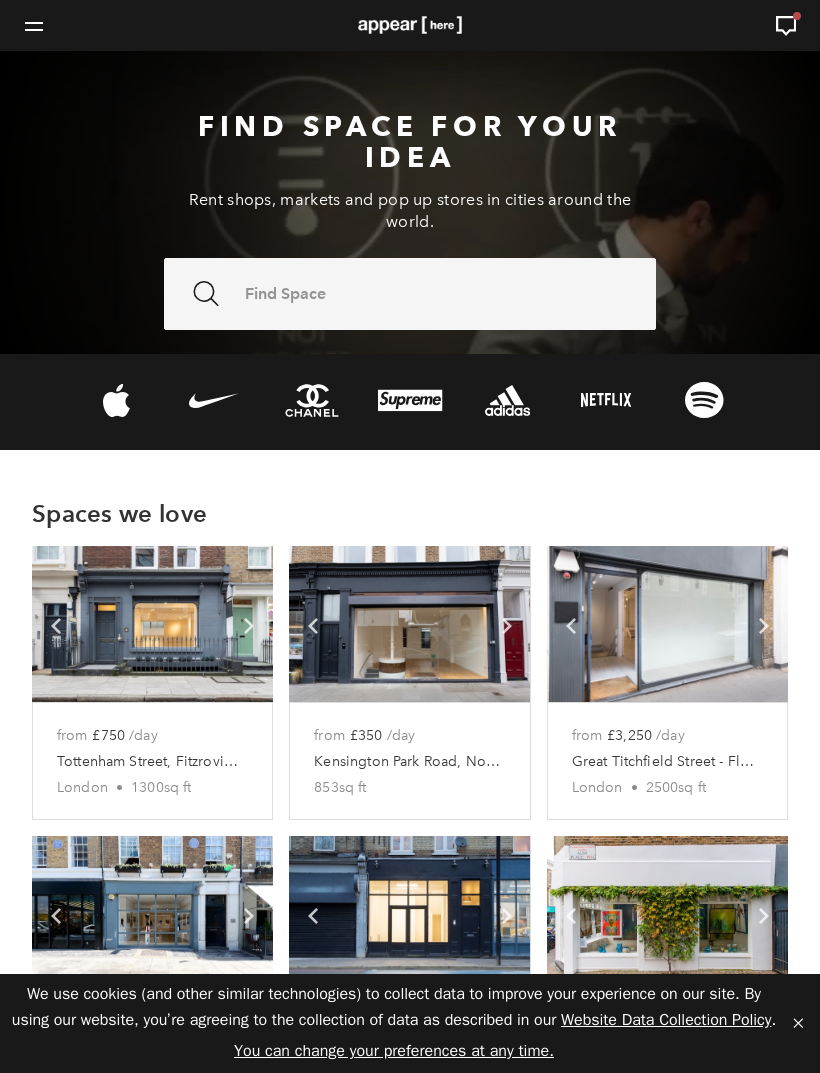 scroll, scrollTop: 0, scrollLeft: 0, axis: both 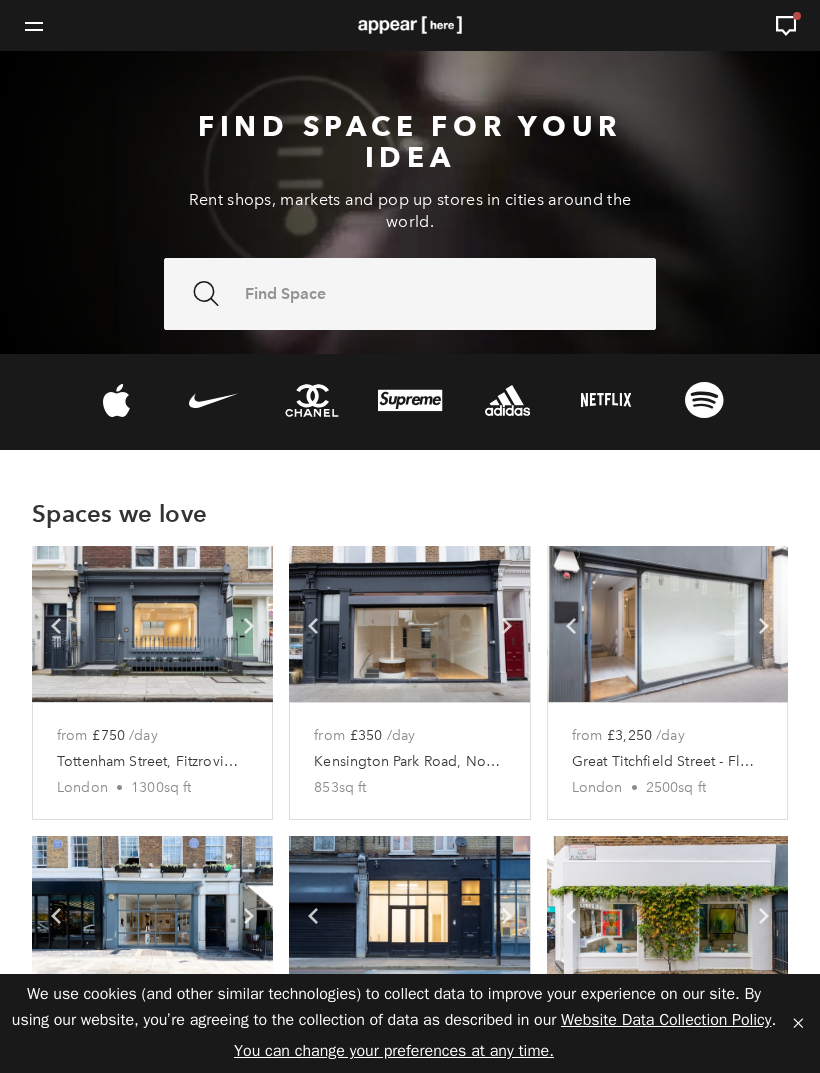 click on "Icon Search Find space" at bounding box center (410, 294) 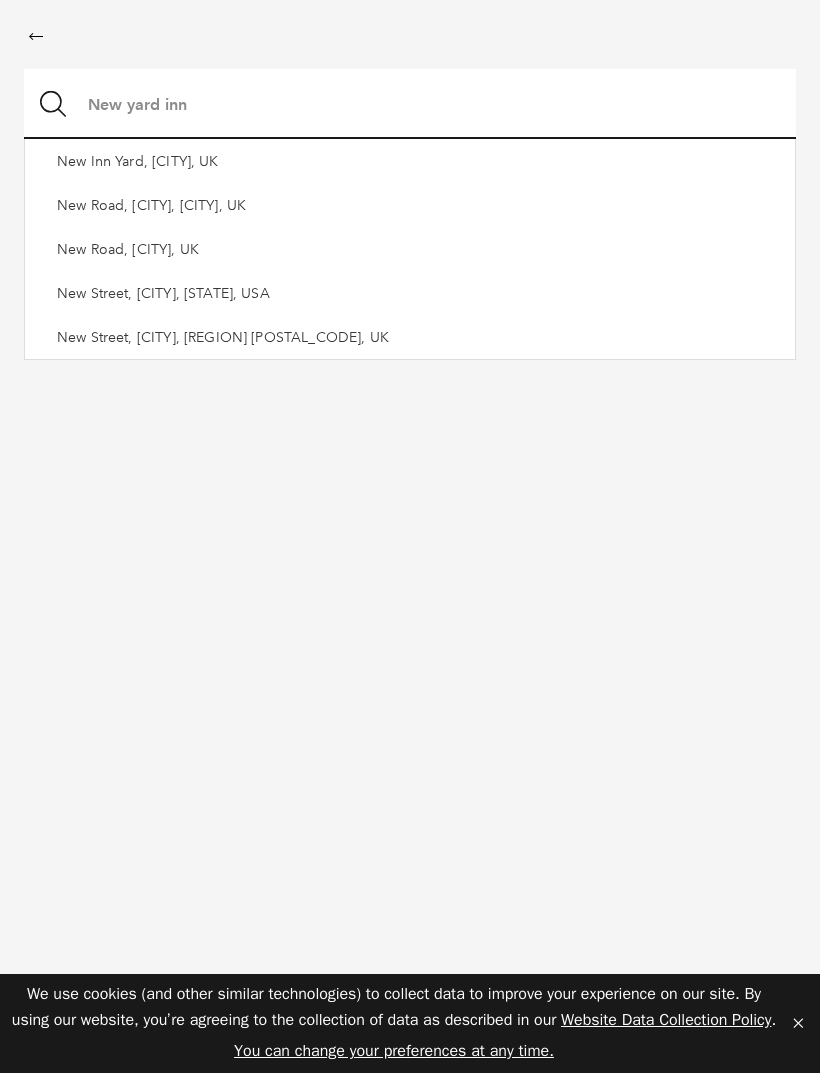 type on "New yard inn" 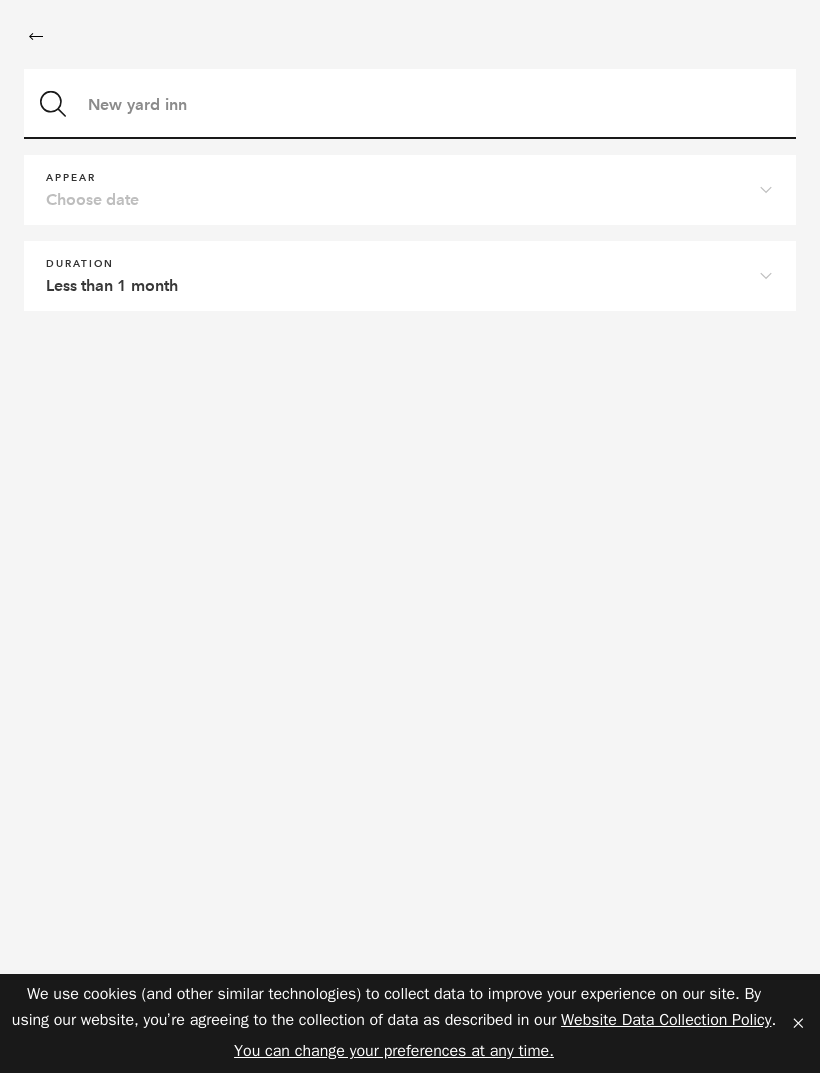 click on "Choose date" at bounding box center (410, 184) 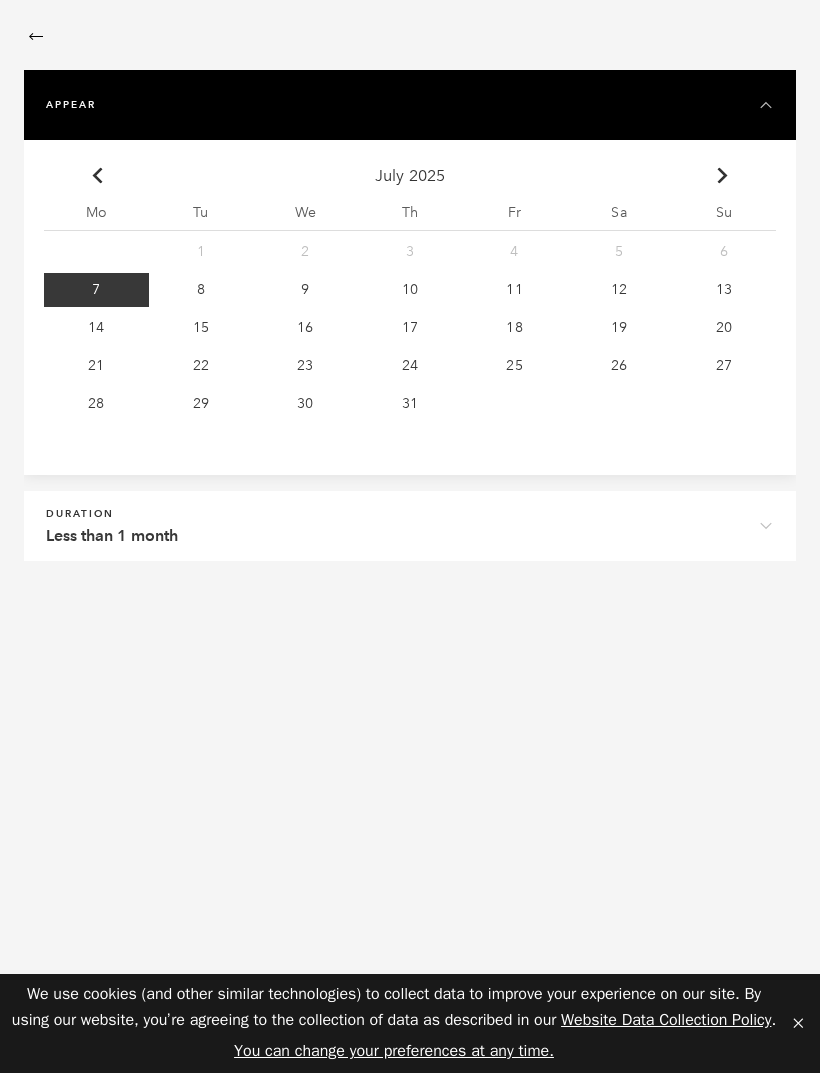 click on "Chevron-up Go to next month" at bounding box center (723, 176) 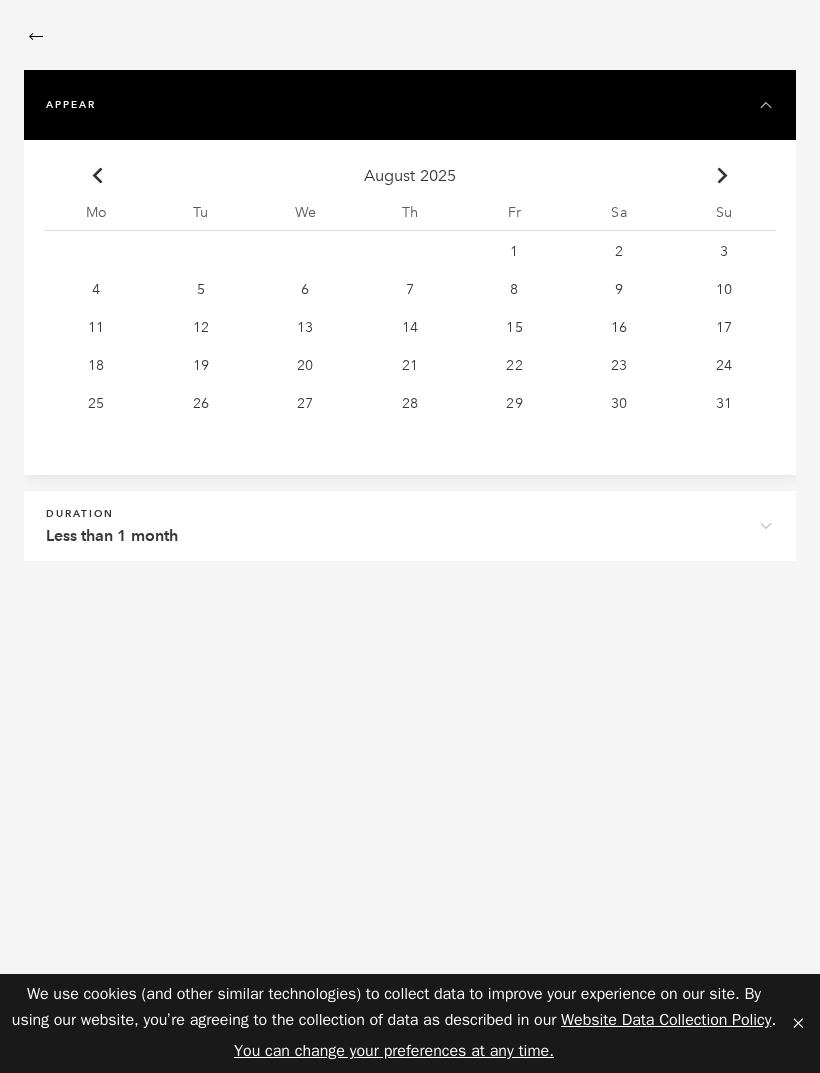 click on "Chevron-up Go to next month" at bounding box center [96, 175] 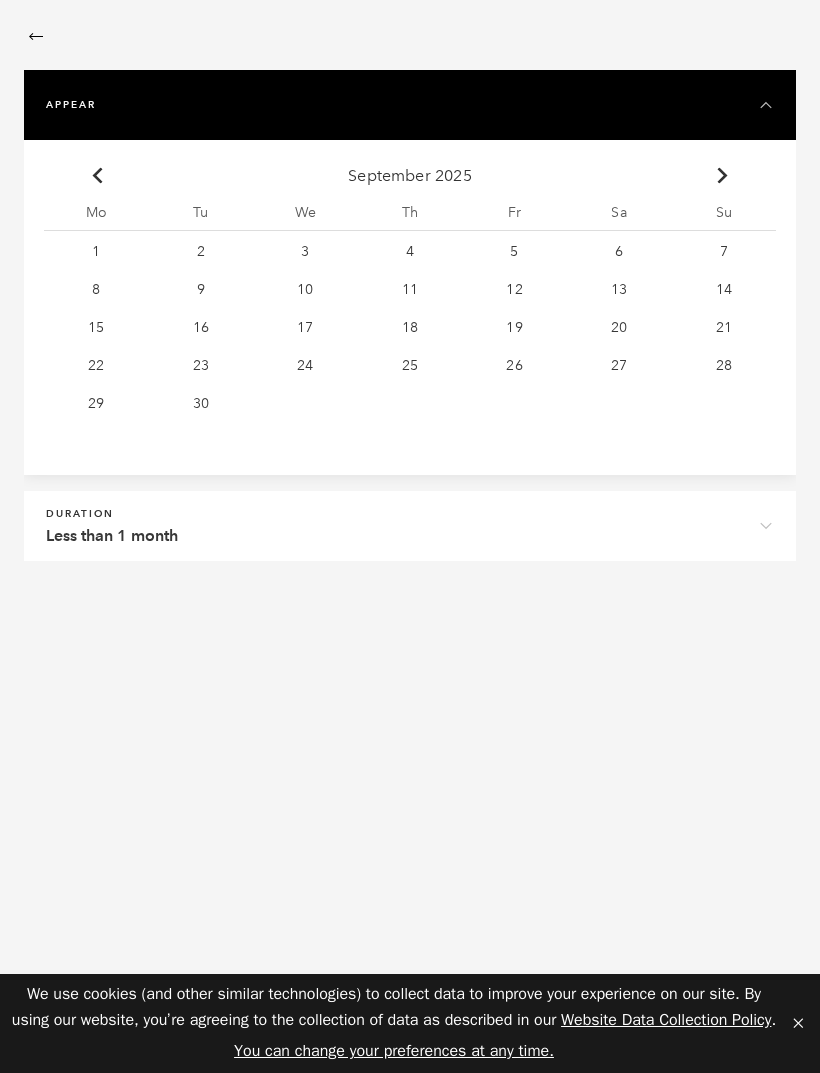 click on "Chevron-up Go to next month" at bounding box center [96, 175] 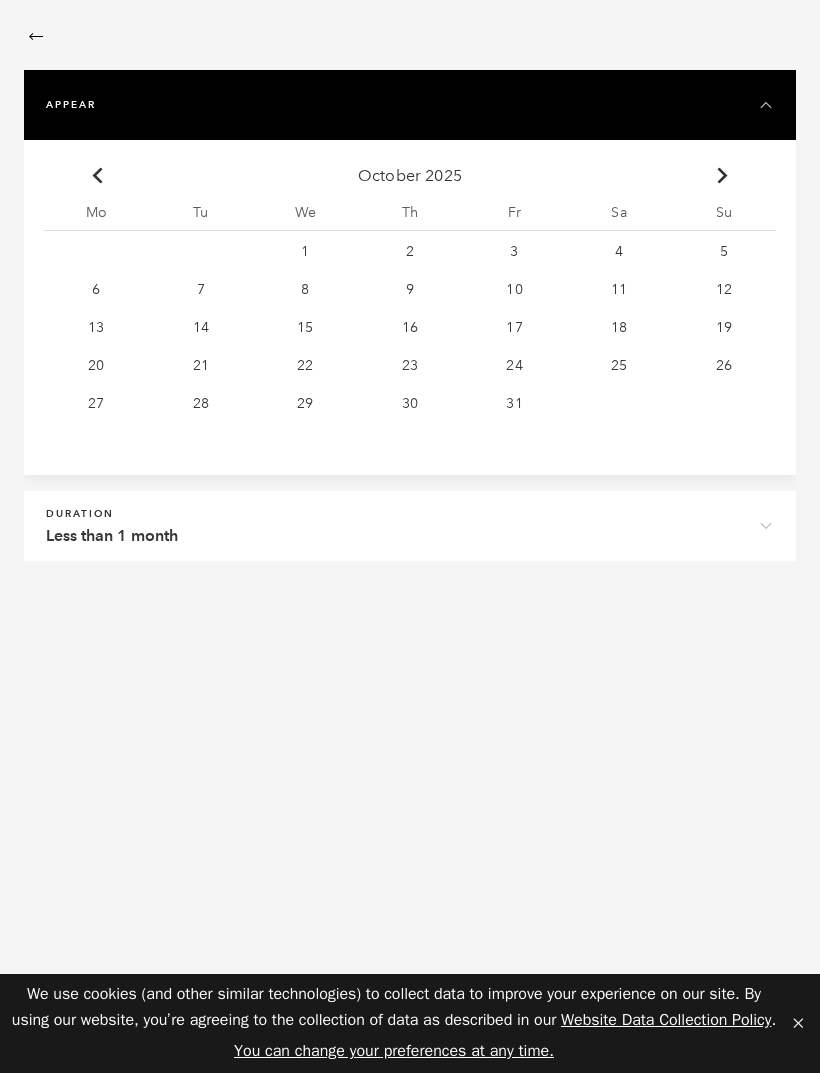 click on "Chevron-up Go to next month" at bounding box center [96, 175] 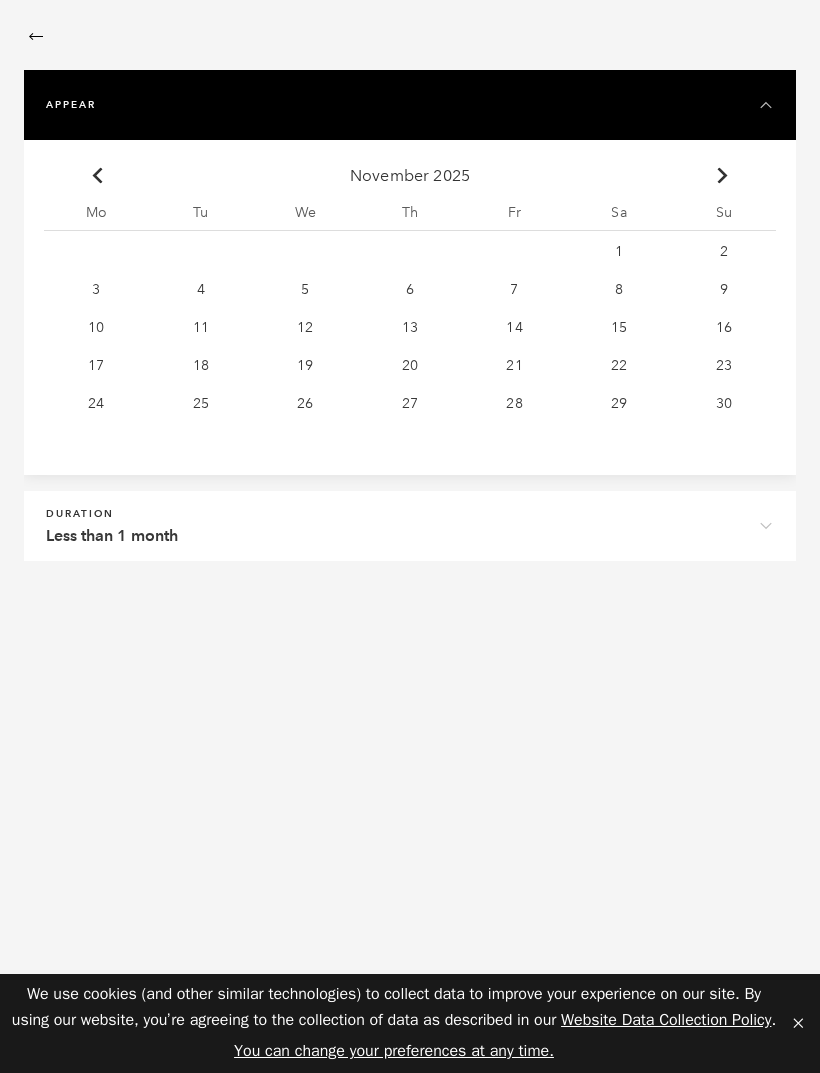 click on "Chevron-up" at bounding box center (722, 176) 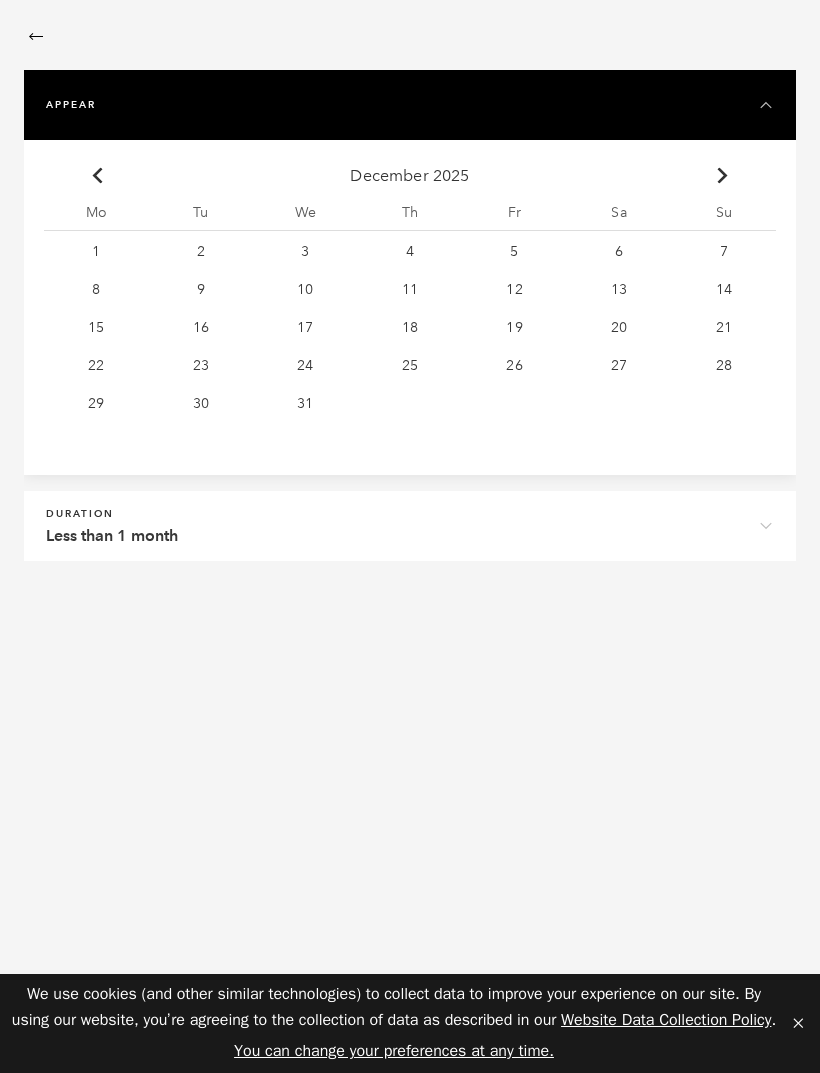 click on "Chevron-up Go to next month" at bounding box center [96, 175] 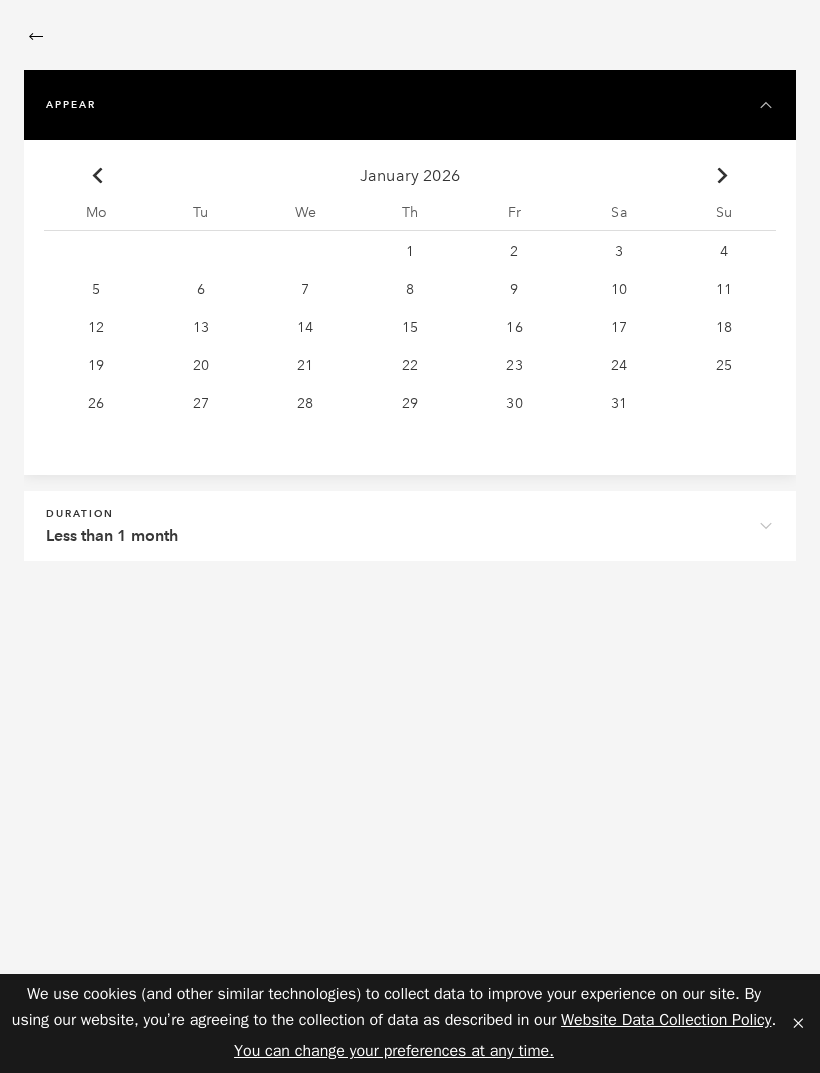 click on "Chevron-up Go to next month" at bounding box center [96, 175] 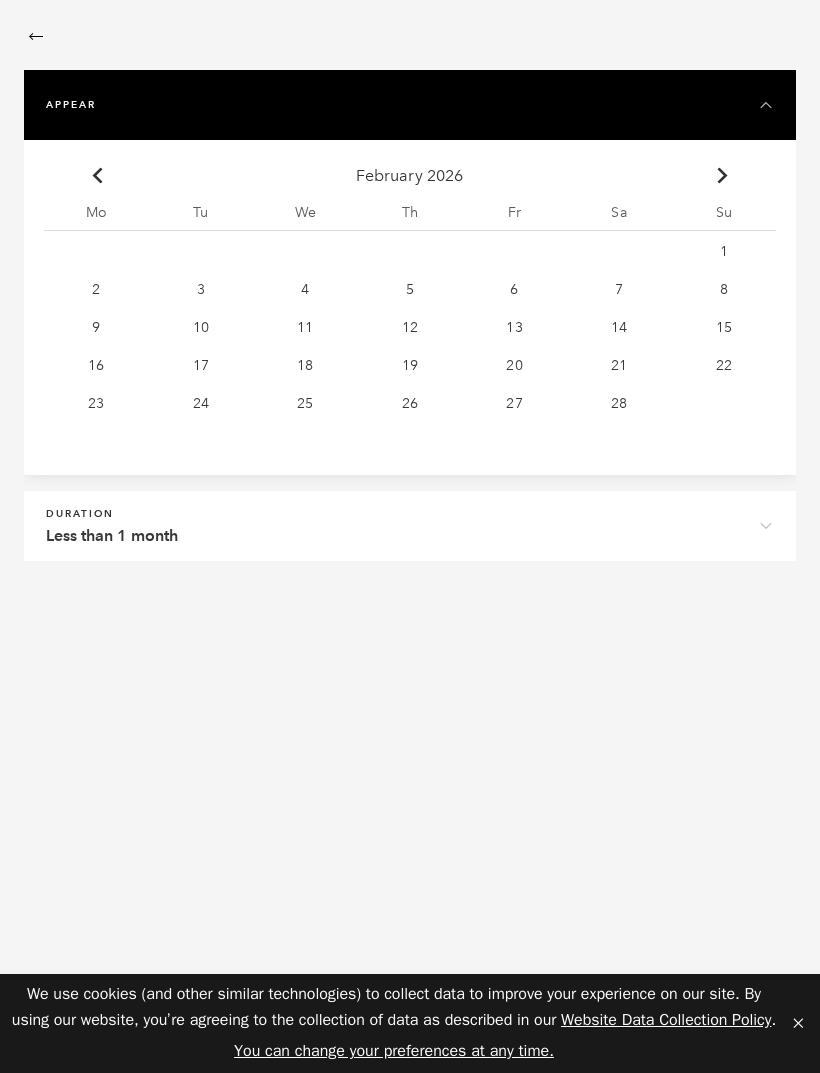 click on "Chevron-up Go to next month" at bounding box center [96, 175] 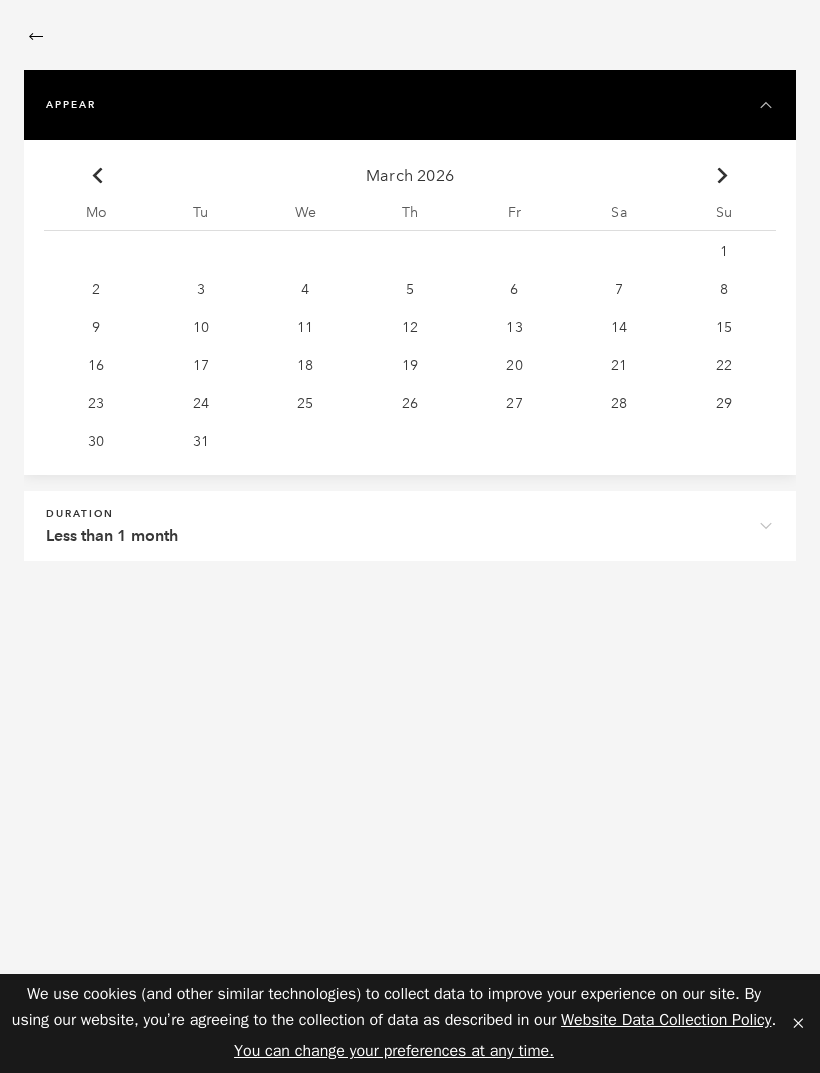 click on "Chevron-up" at bounding box center (98, 176) 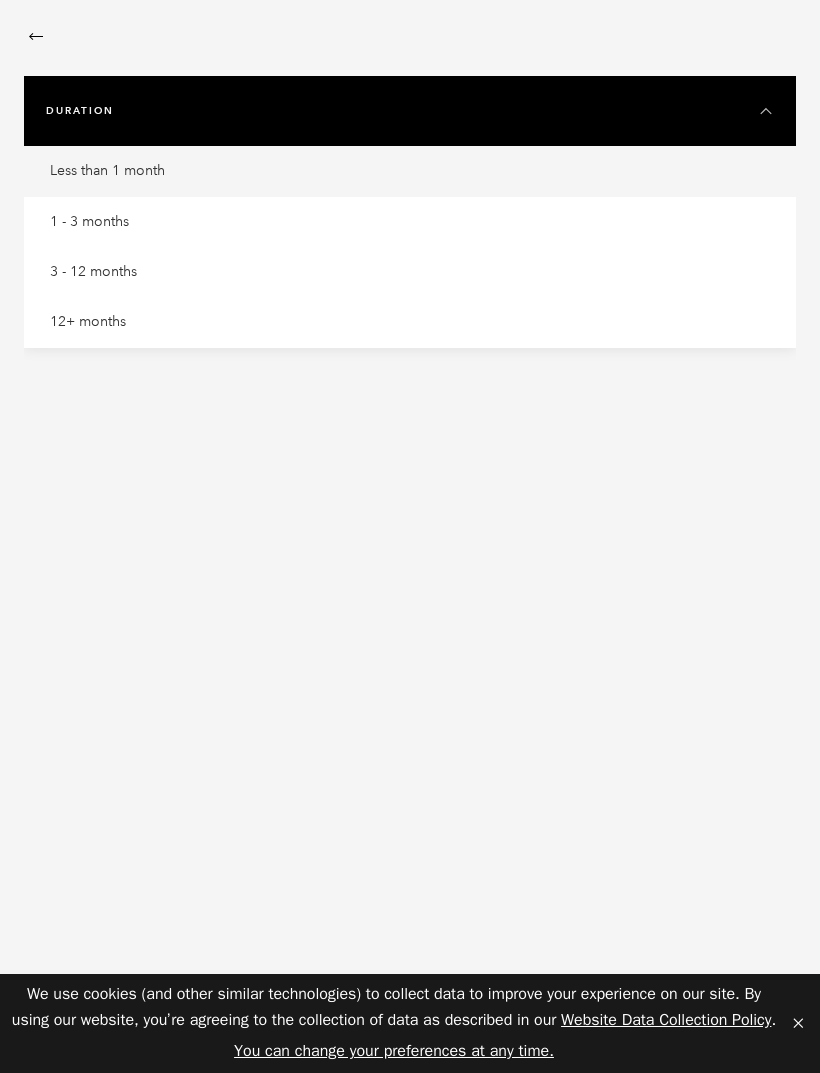 click on "Less than 1 month" at bounding box center (415, 171) 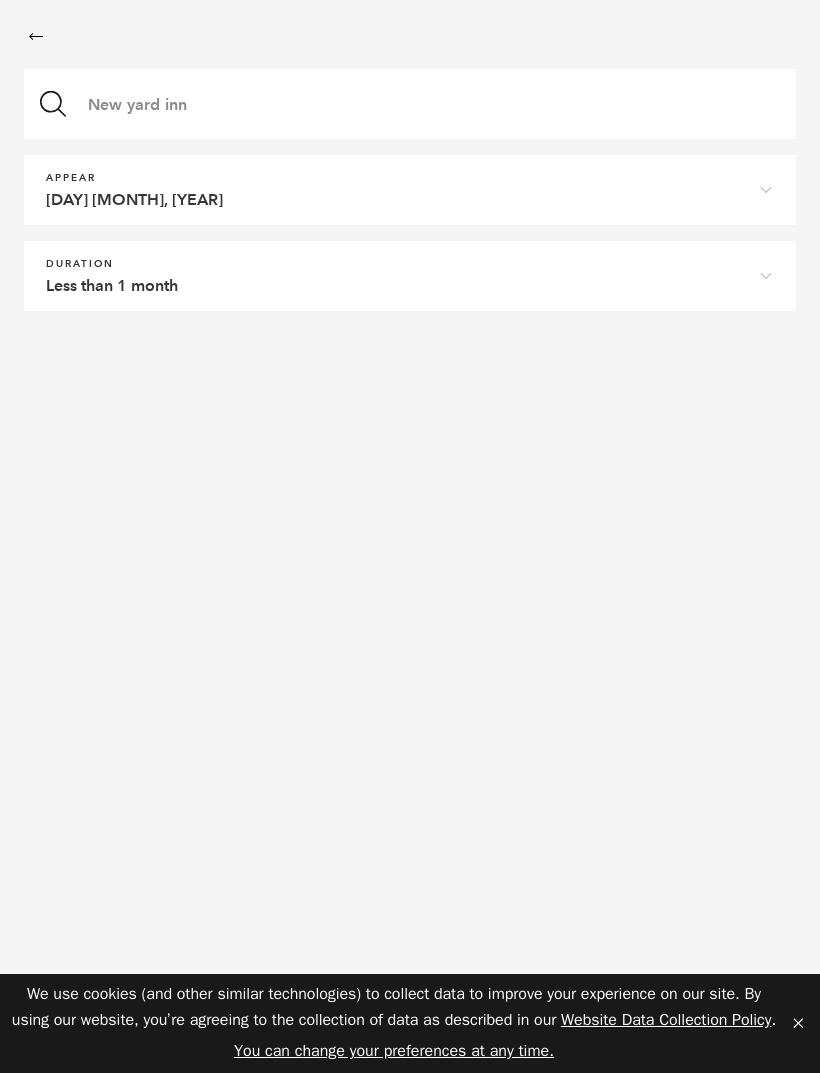 click on "✕" at bounding box center (798, 1024) 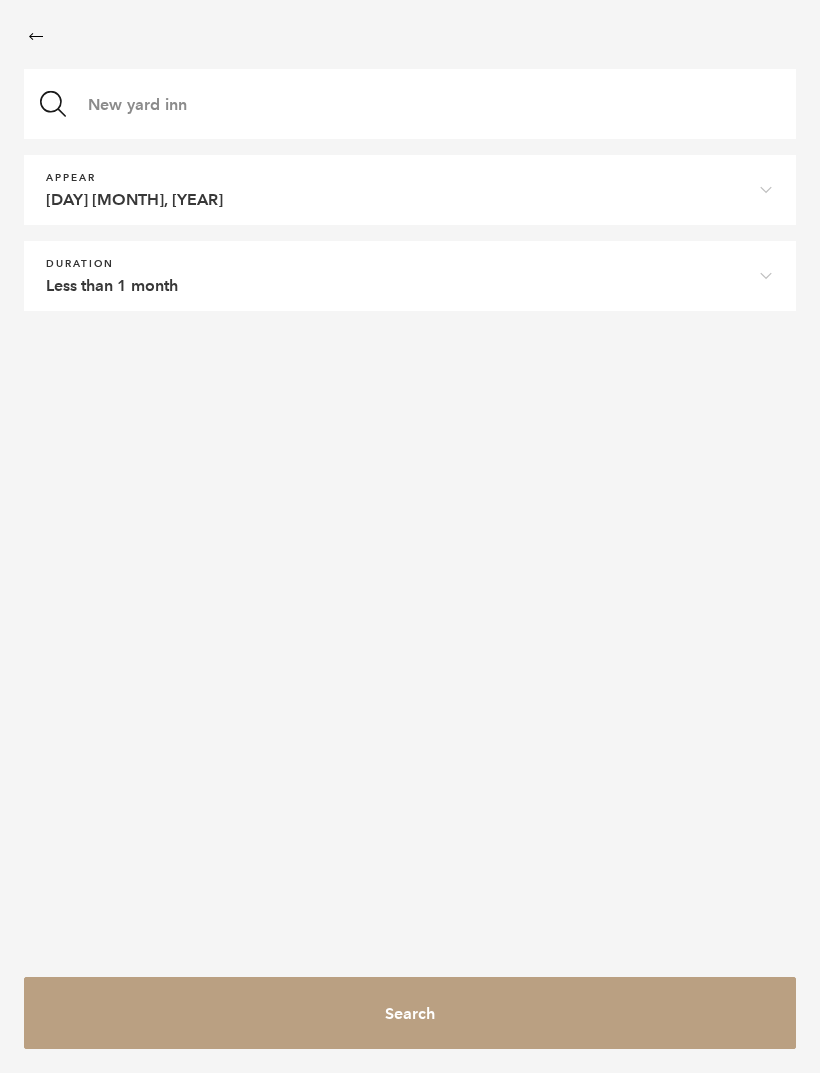 click on "Search" at bounding box center (410, 1013) 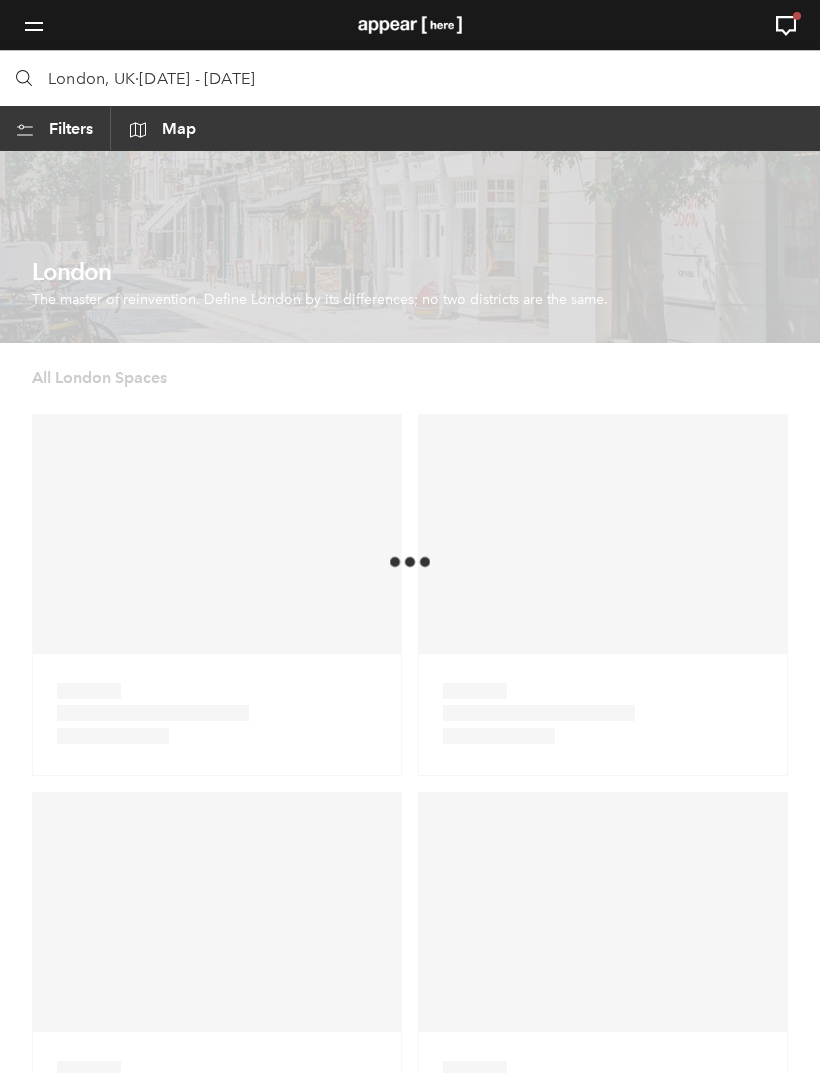 scroll, scrollTop: 0, scrollLeft: 0, axis: both 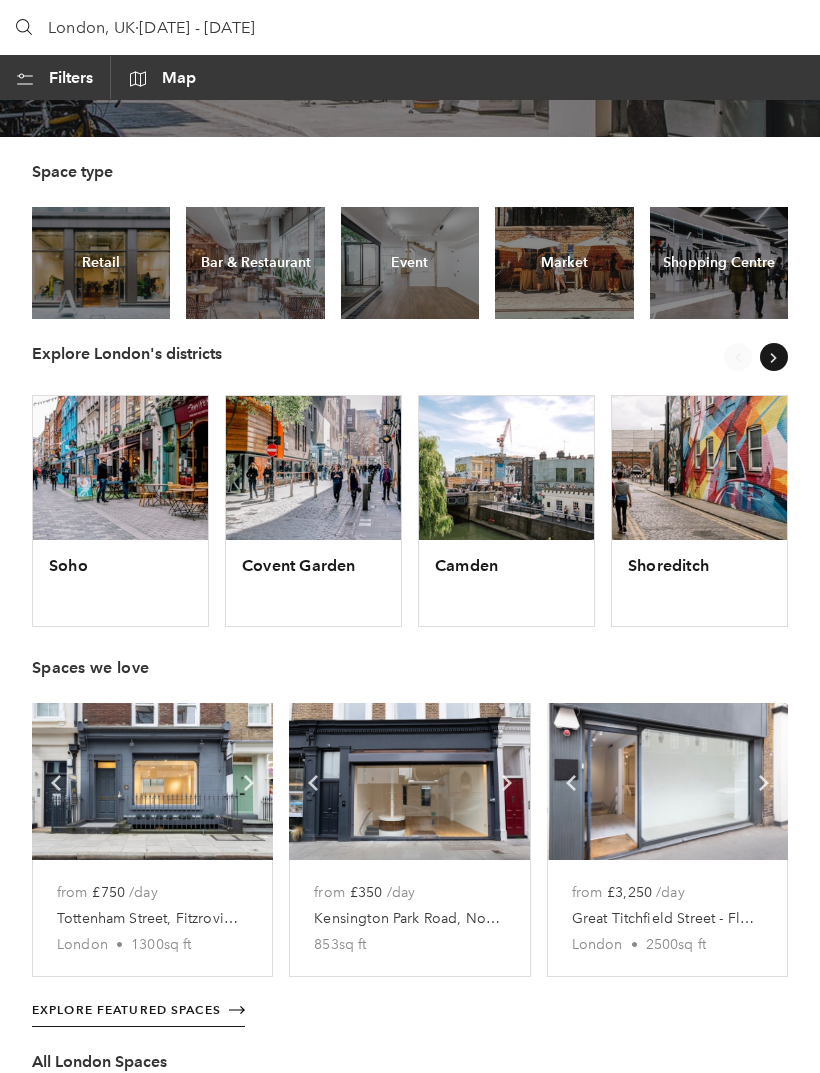 click at bounding box center (120, 468) 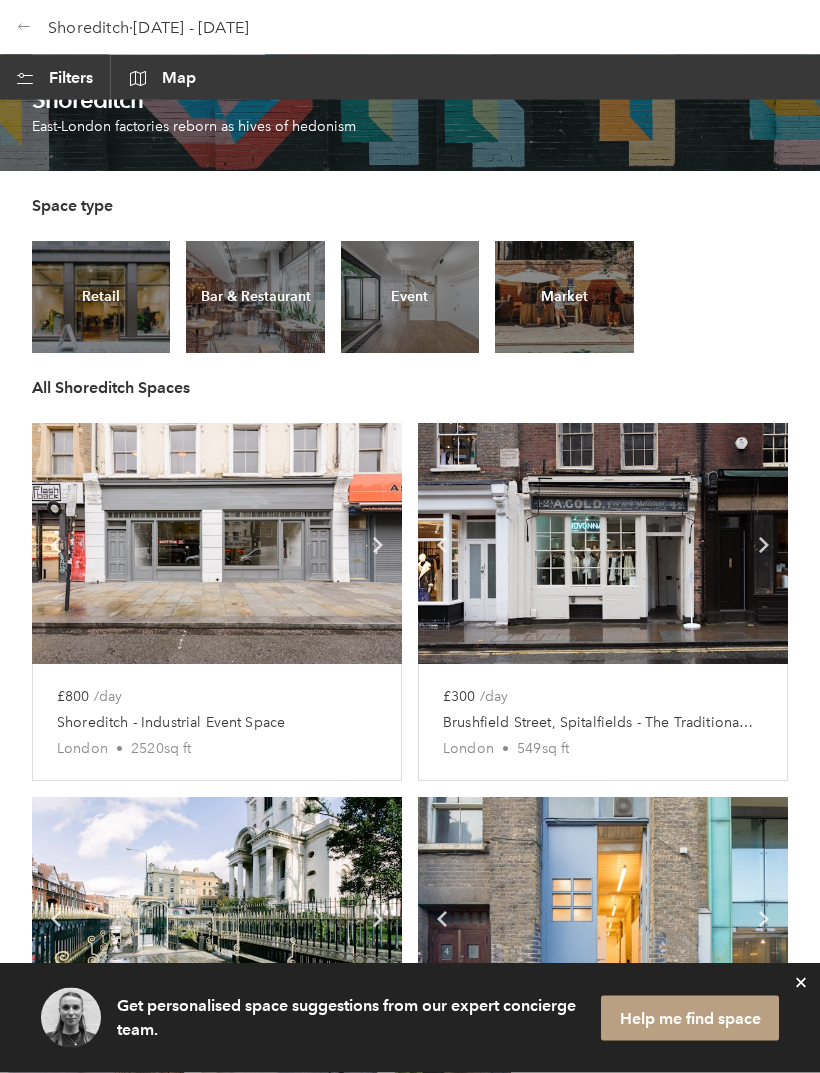 scroll, scrollTop: 0, scrollLeft: 0, axis: both 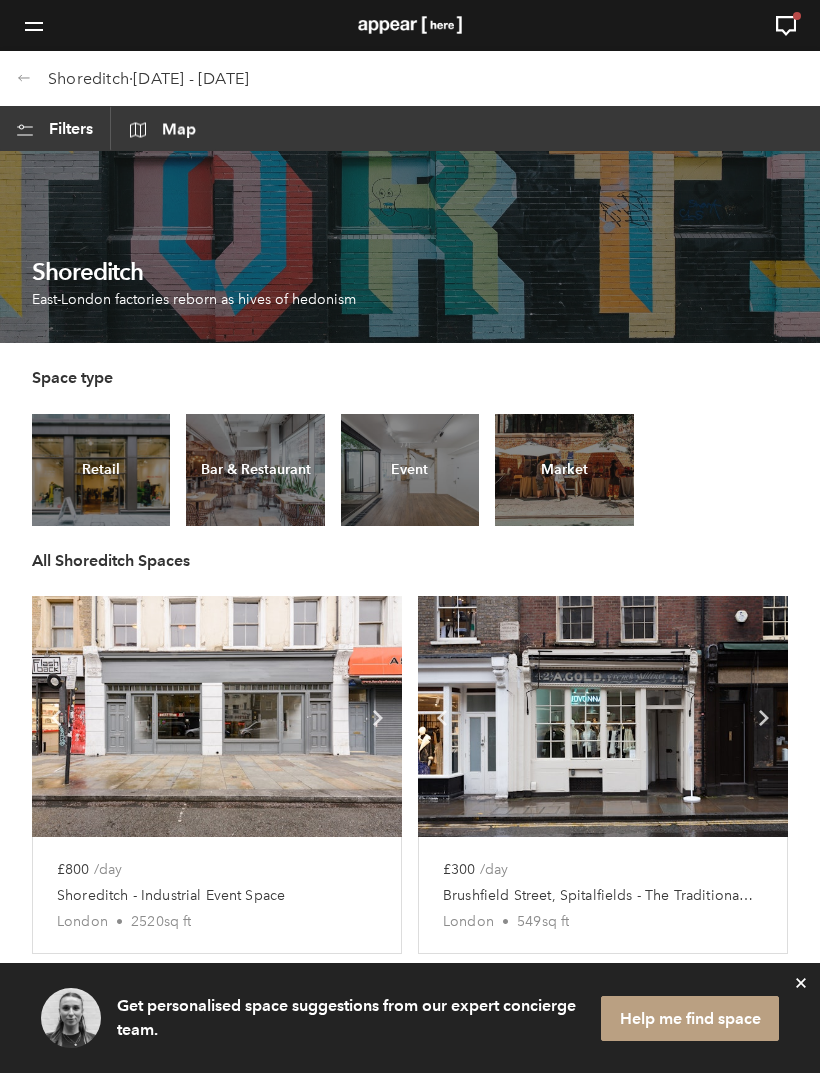 click on "Shoreditch  ·  28 Feb - 30 Mar" at bounding box center [148, 78] 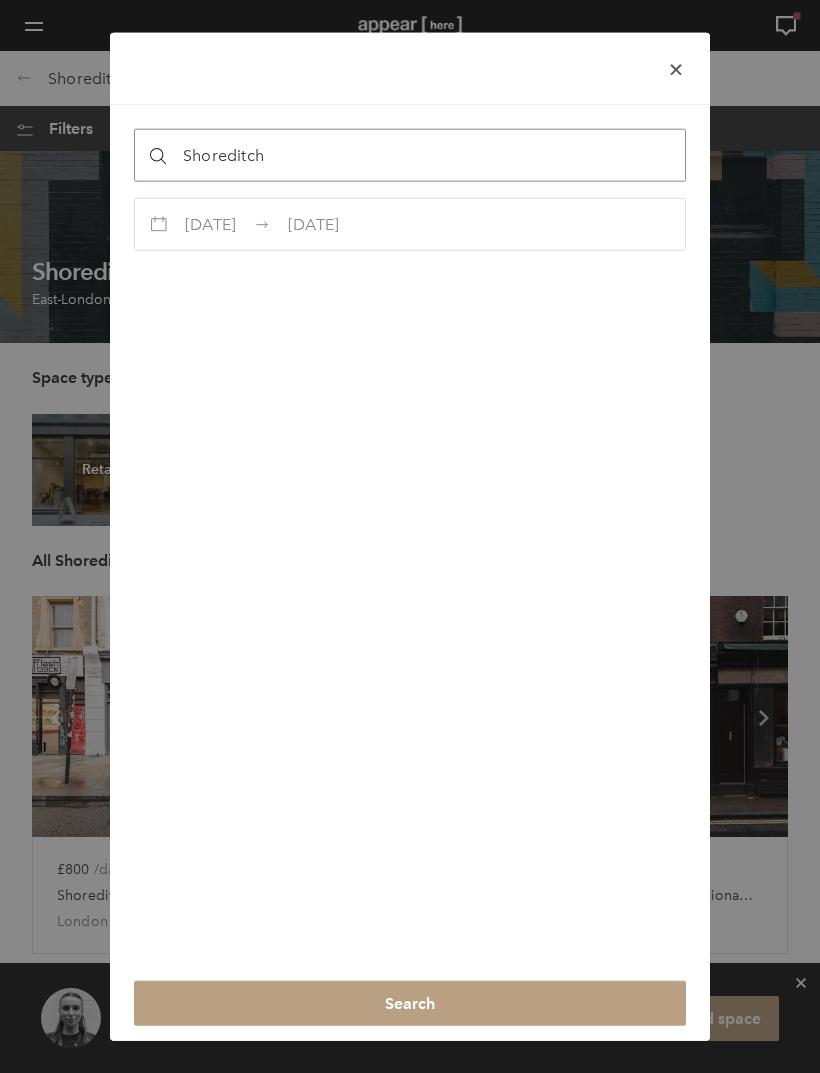 click on "Shoreditch" at bounding box center (410, 154) 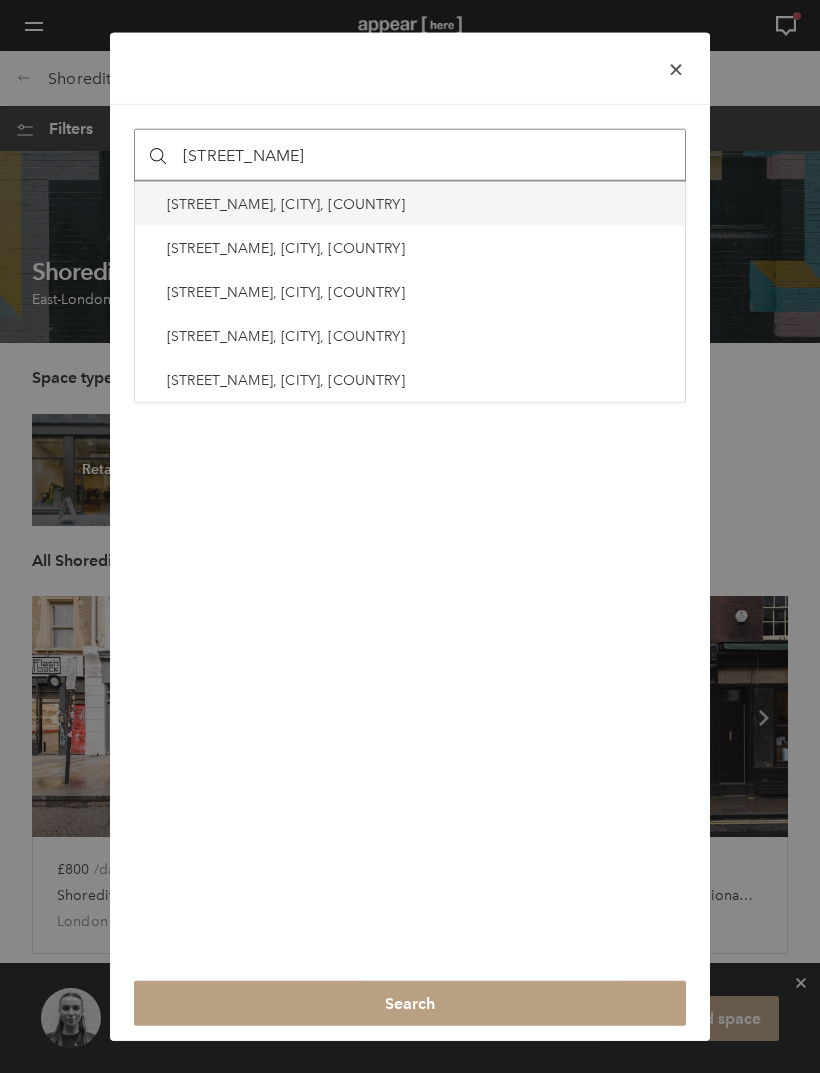 type on "New inn yard" 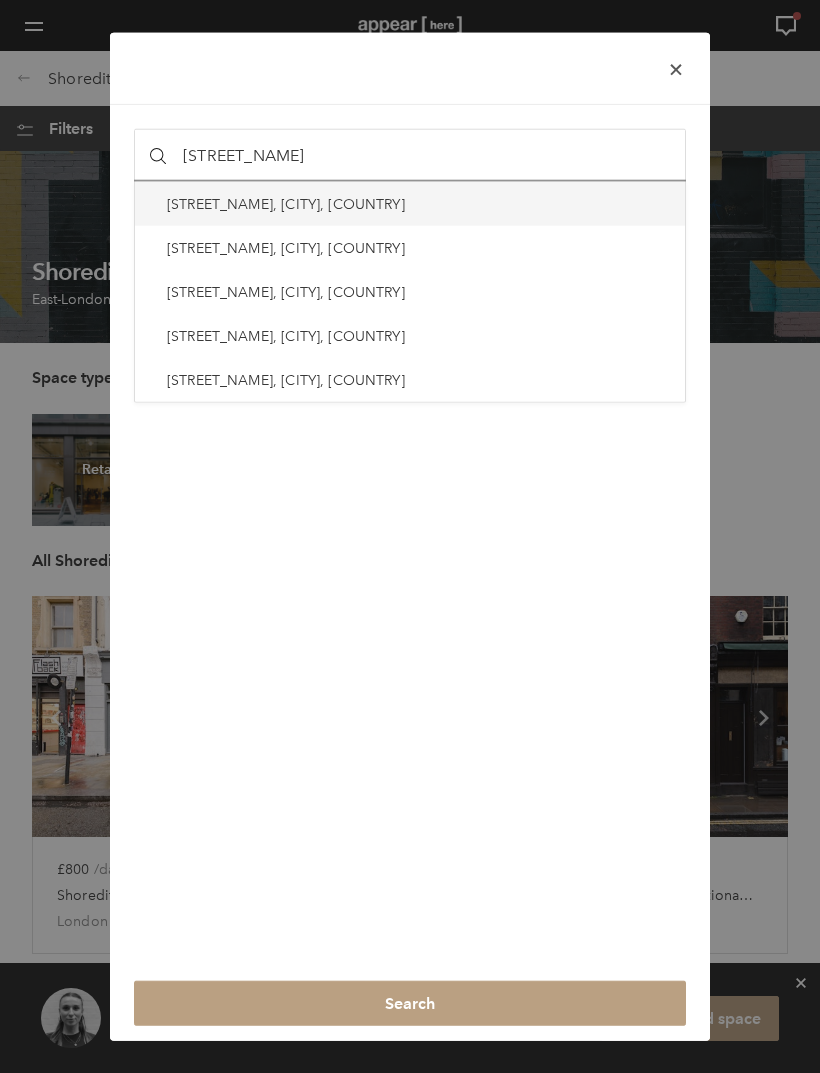 click on "New Inn Yard, London, UK" at bounding box center [286, 203] 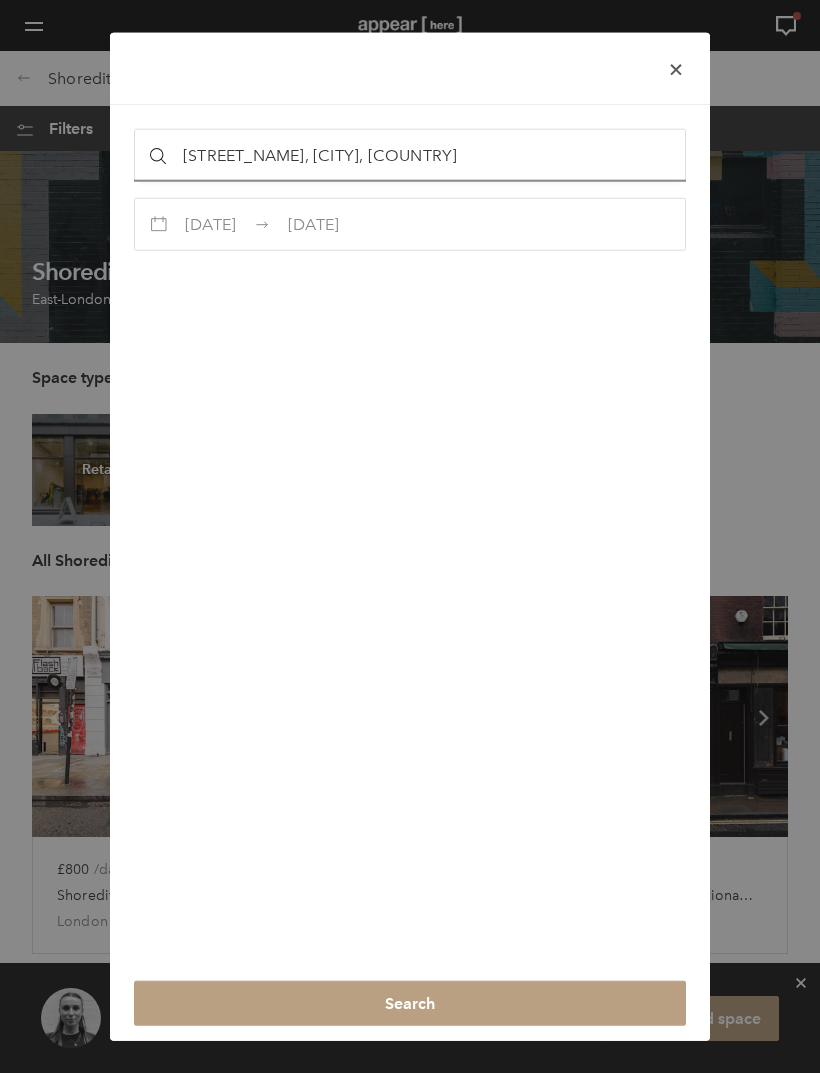 click on "[DATE]" at bounding box center [210, 223] 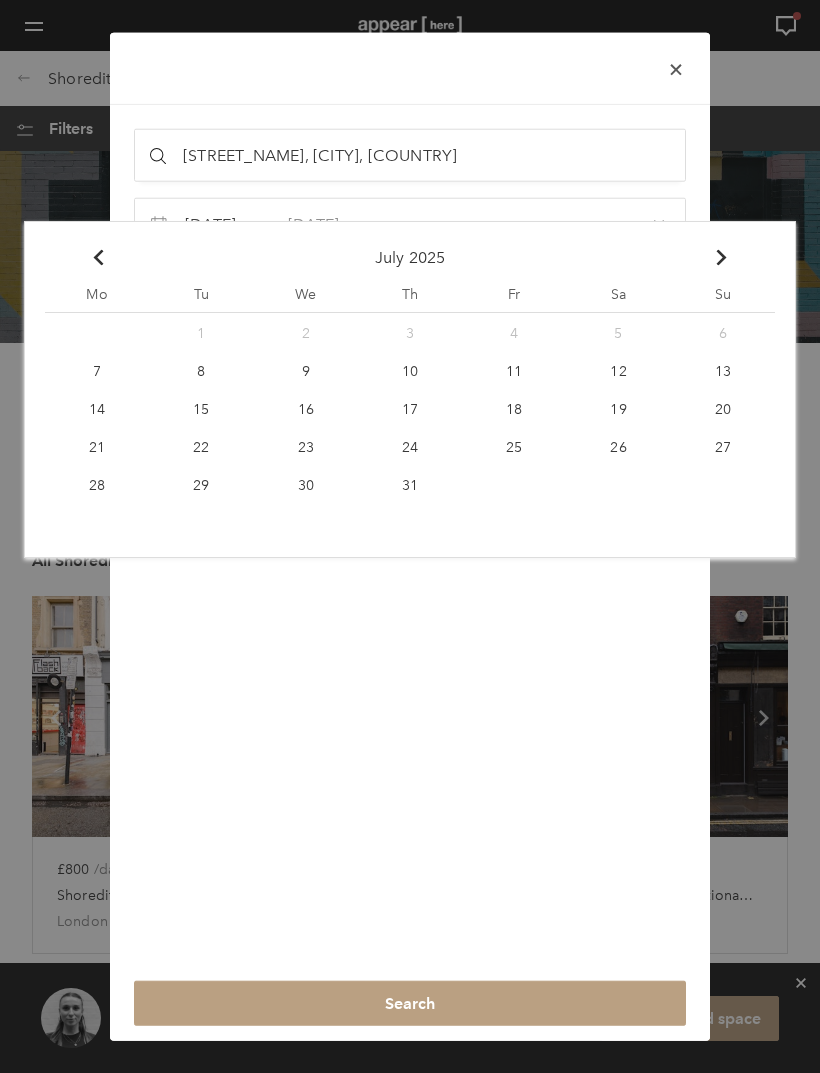 click on "Chevron-up" at bounding box center (721, 258) 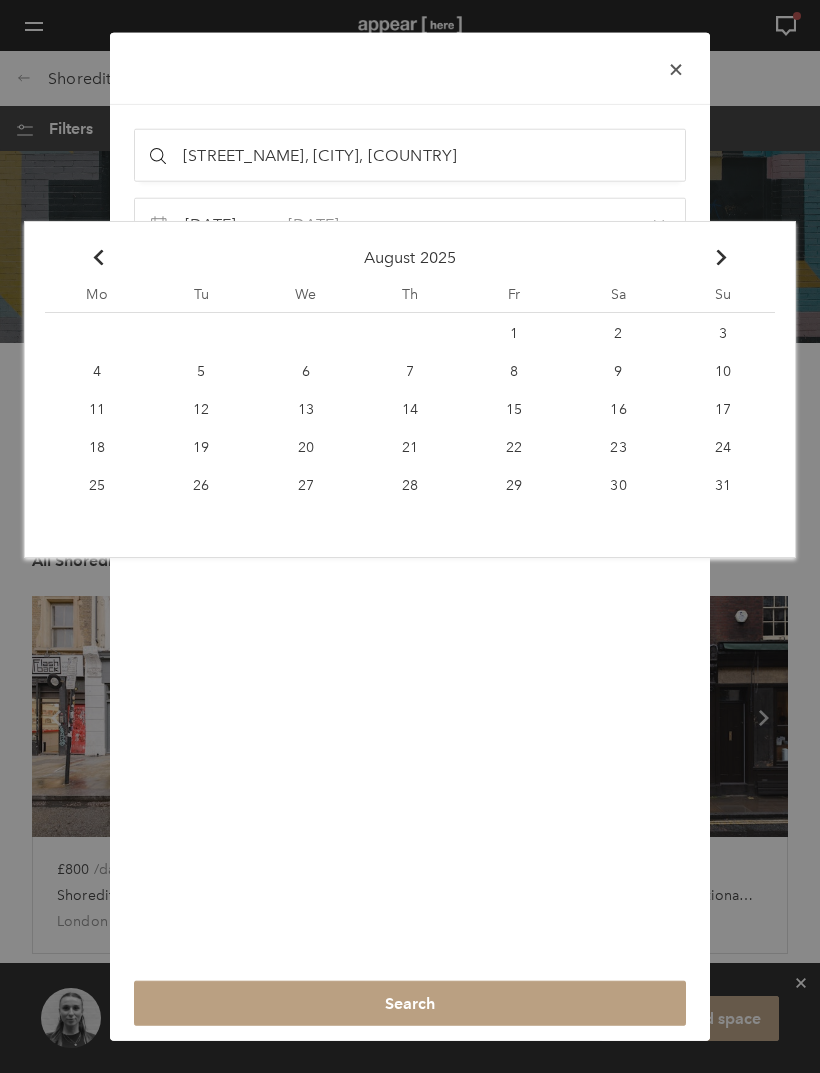 click on "Chevron-up" at bounding box center (721, 258) 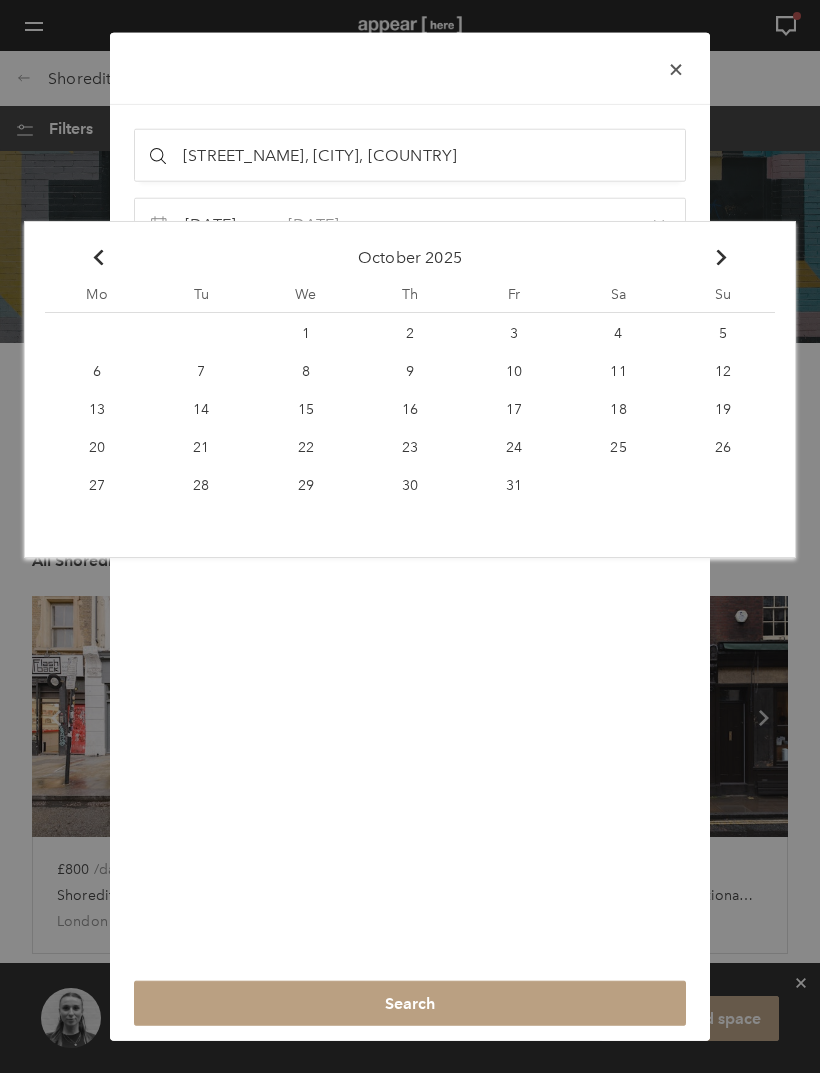 click on "Chevron-up Go to next month" at bounding box center (723, 258) 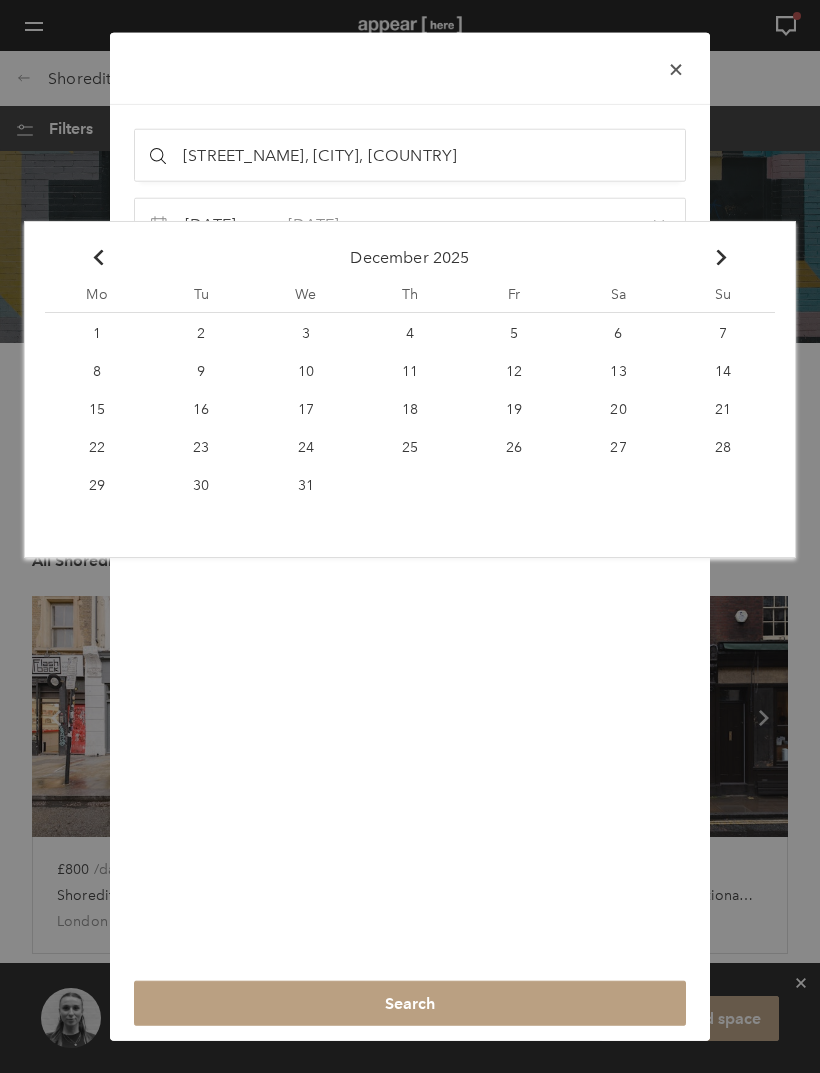 click on "Chevron-up" at bounding box center [721, 258] 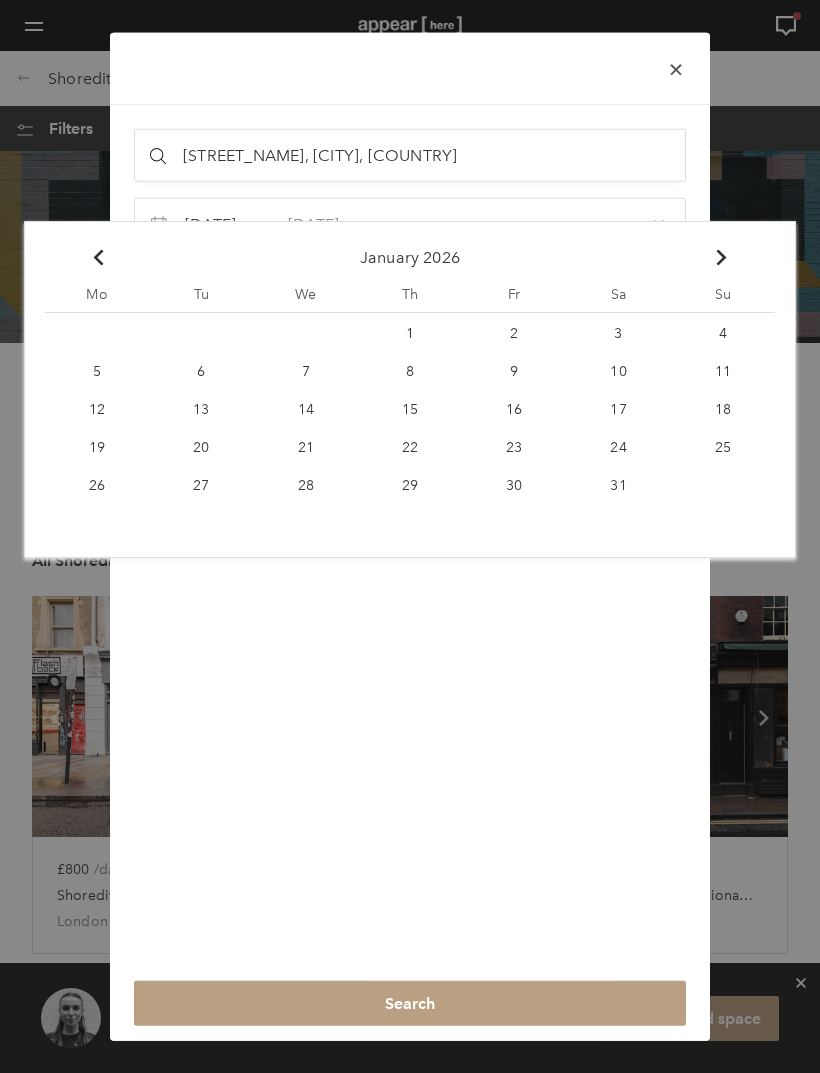 click on "Chevron-up" at bounding box center [721, 258] 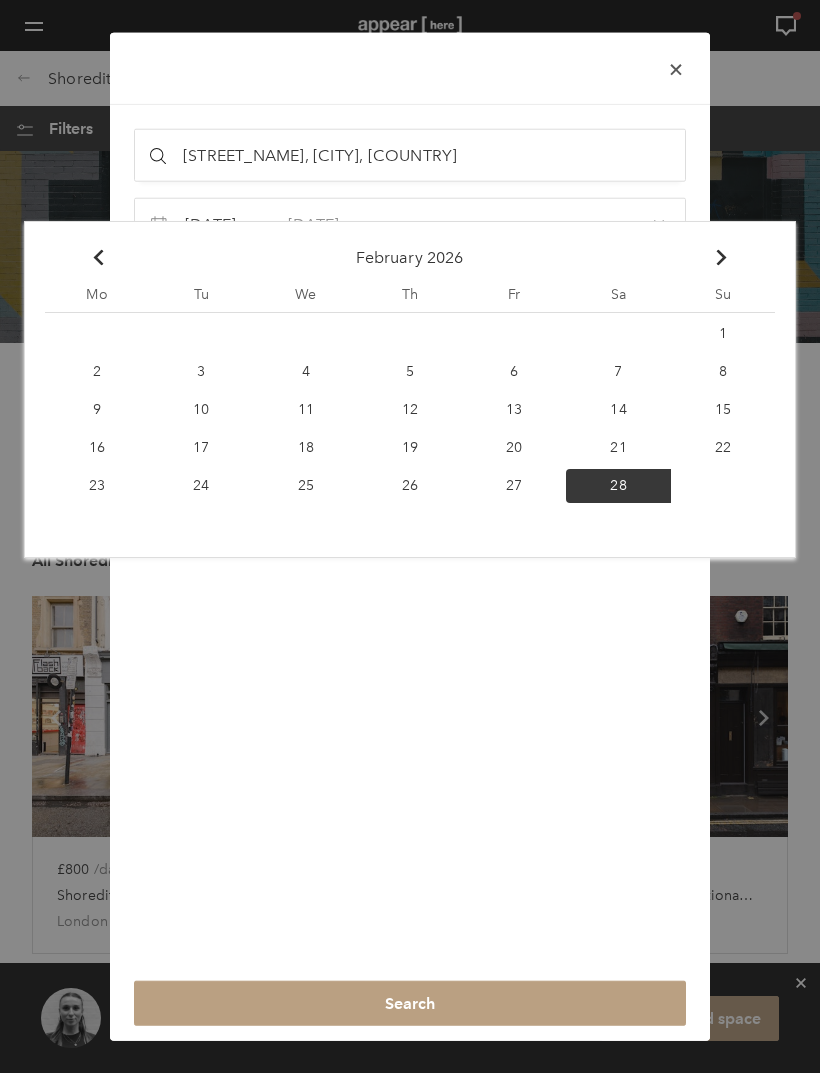 click on "Chevron-up" at bounding box center [721, 258] 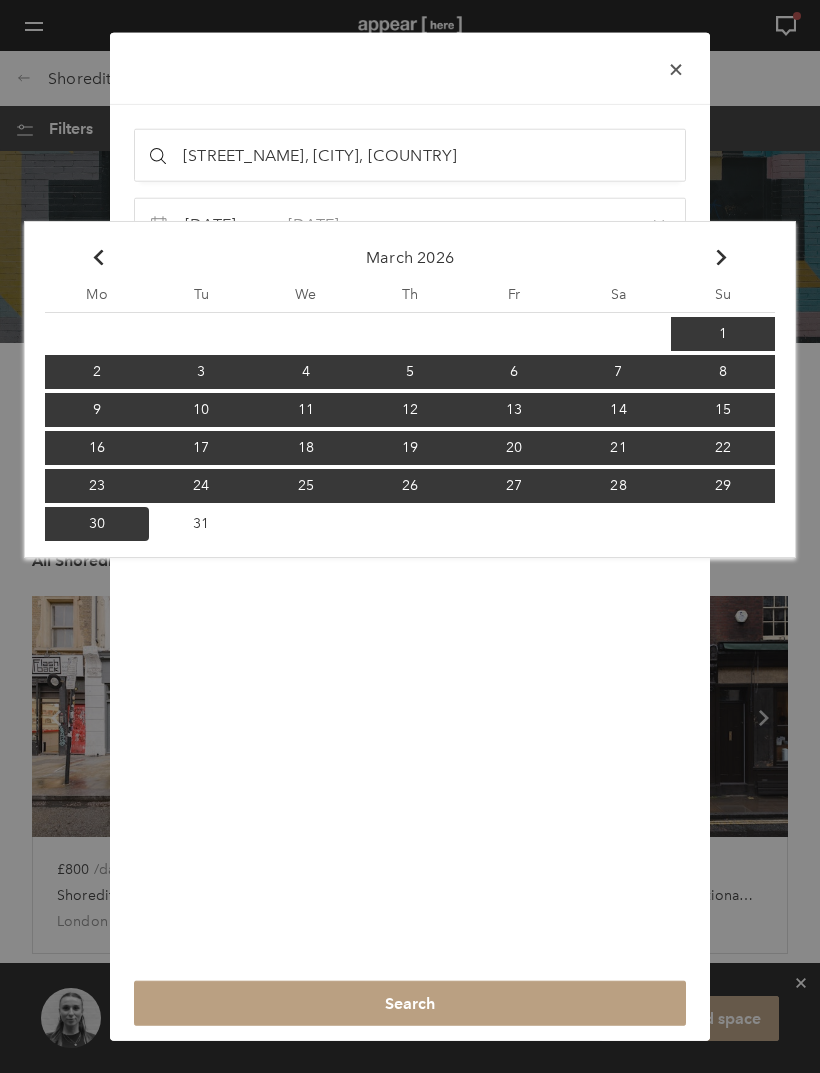 click on "Chevron-up Go to previous month" at bounding box center [97, 257] 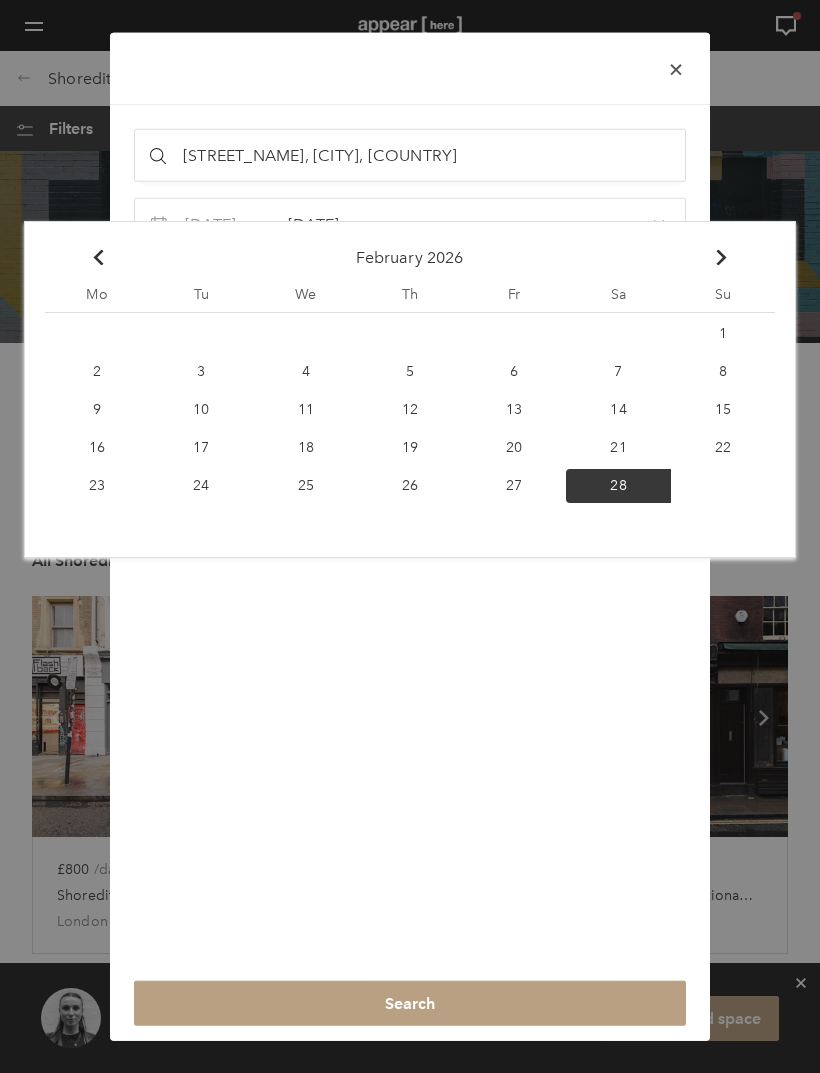 click at bounding box center [721, 258] 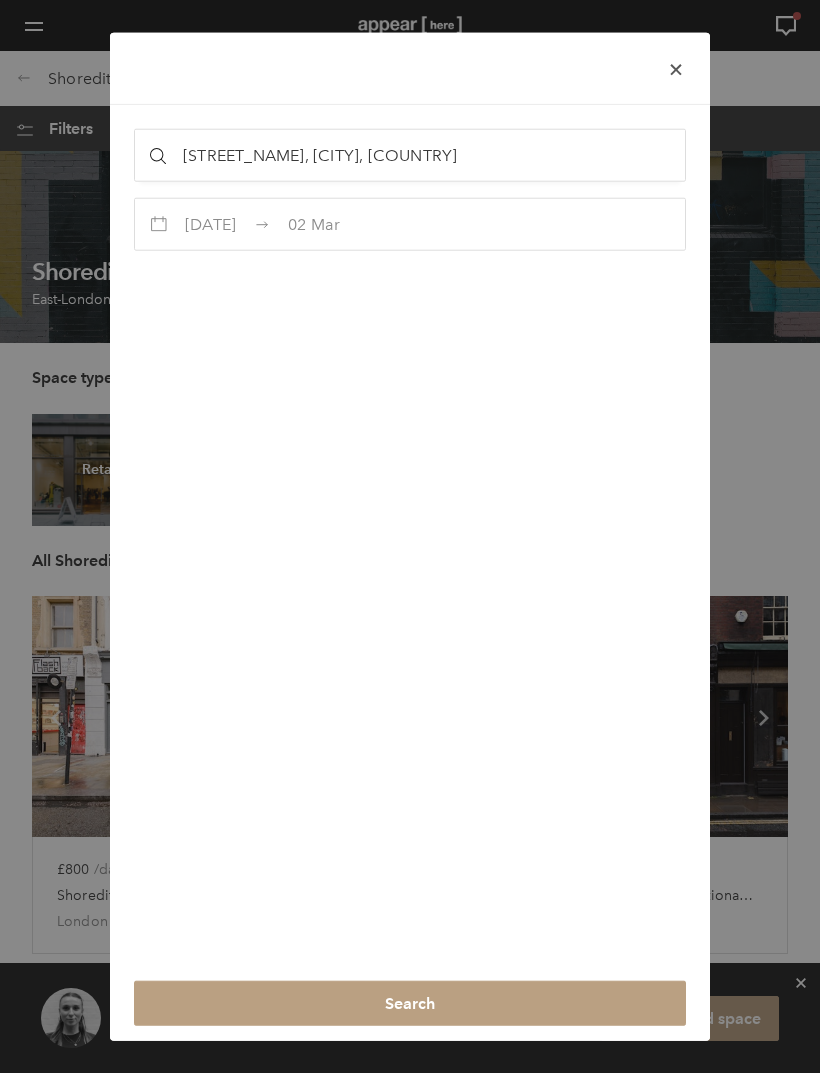 click on "Search" at bounding box center [410, 1003] 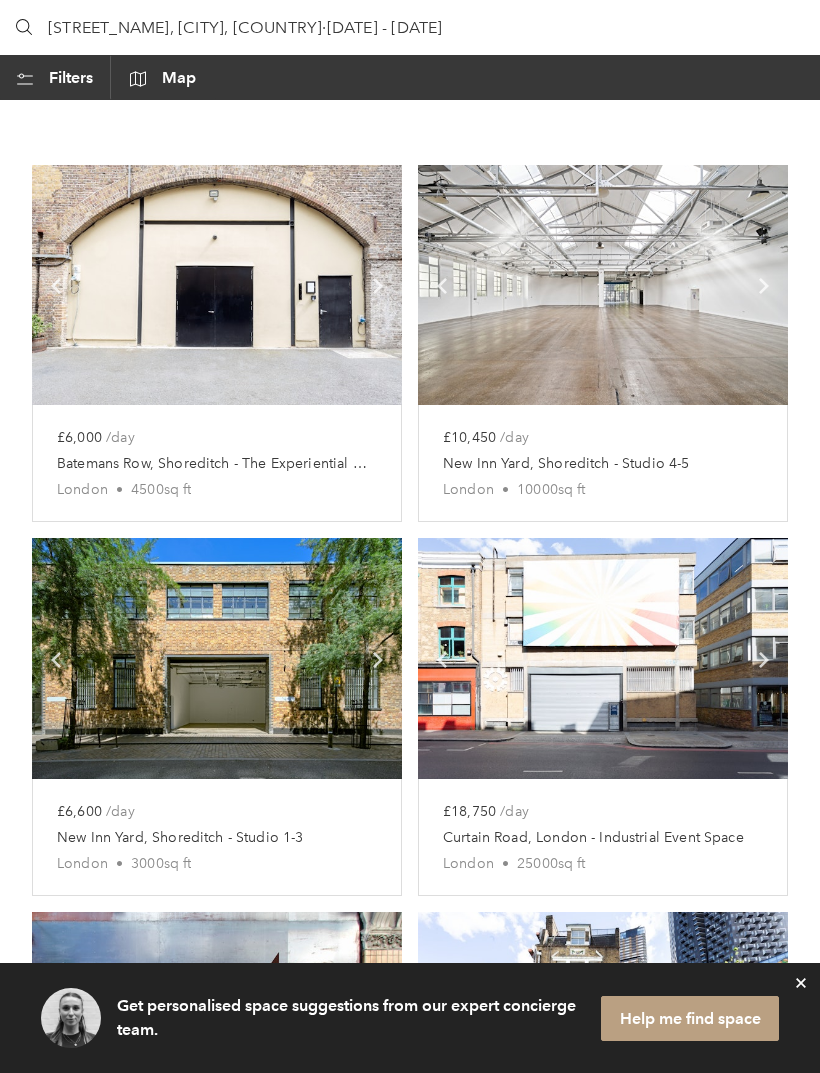 scroll, scrollTop: 0, scrollLeft: 0, axis: both 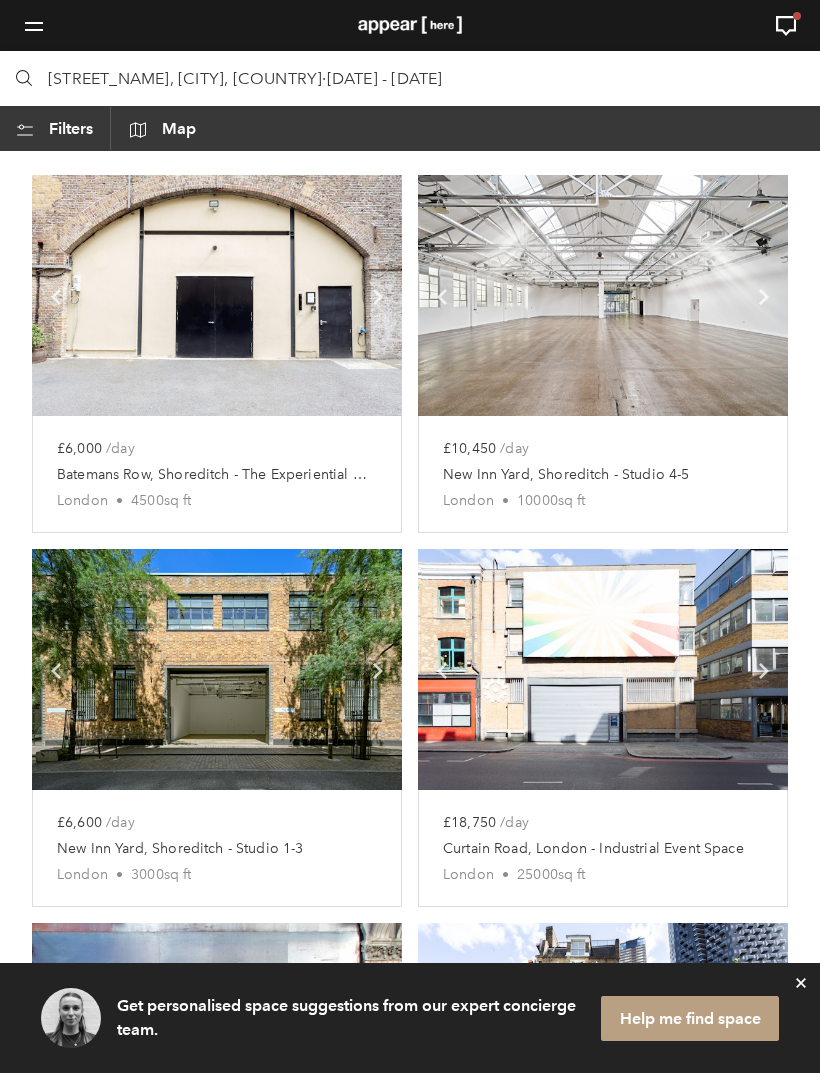click at bounding box center (603, 295) 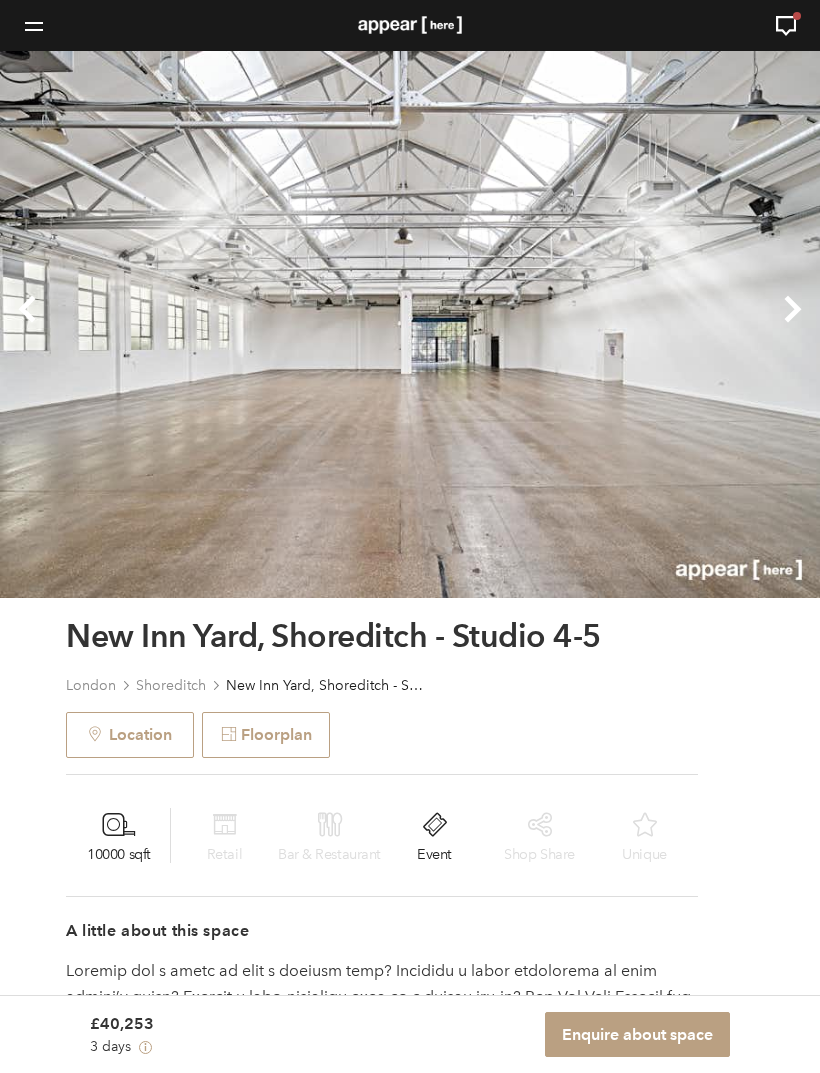 scroll, scrollTop: 0, scrollLeft: 0, axis: both 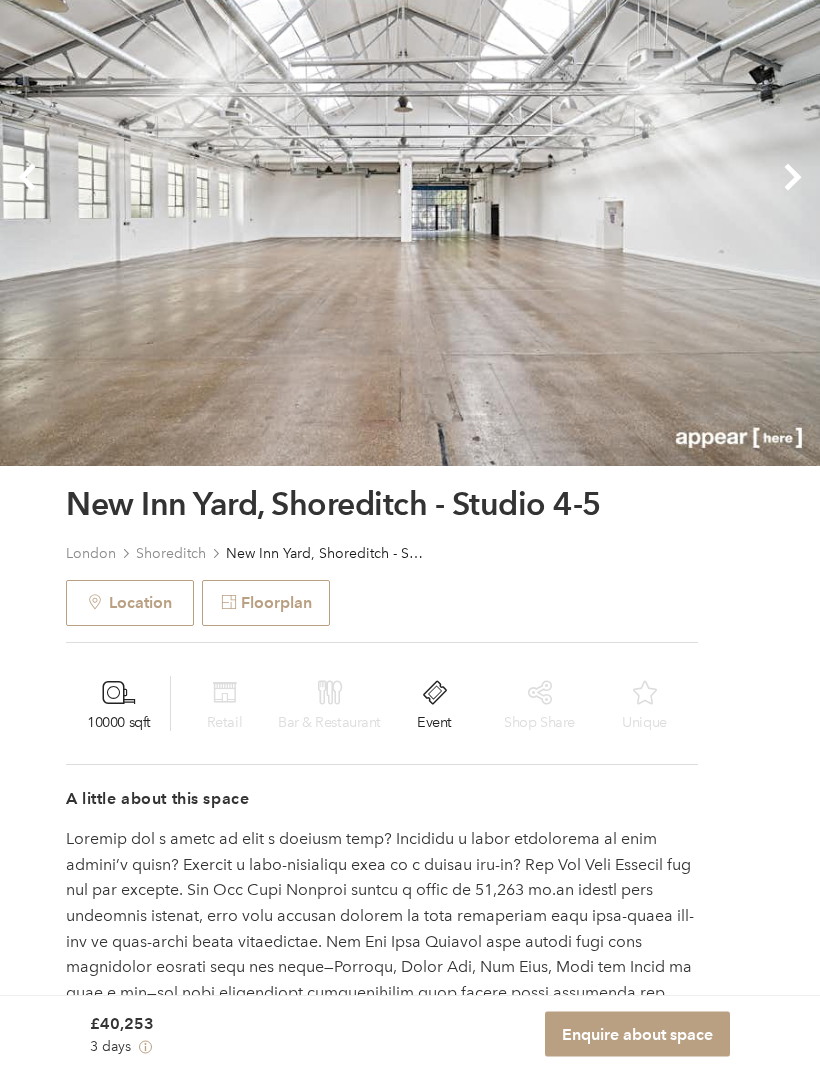 click on "Enquire about space" at bounding box center [637, 1034] 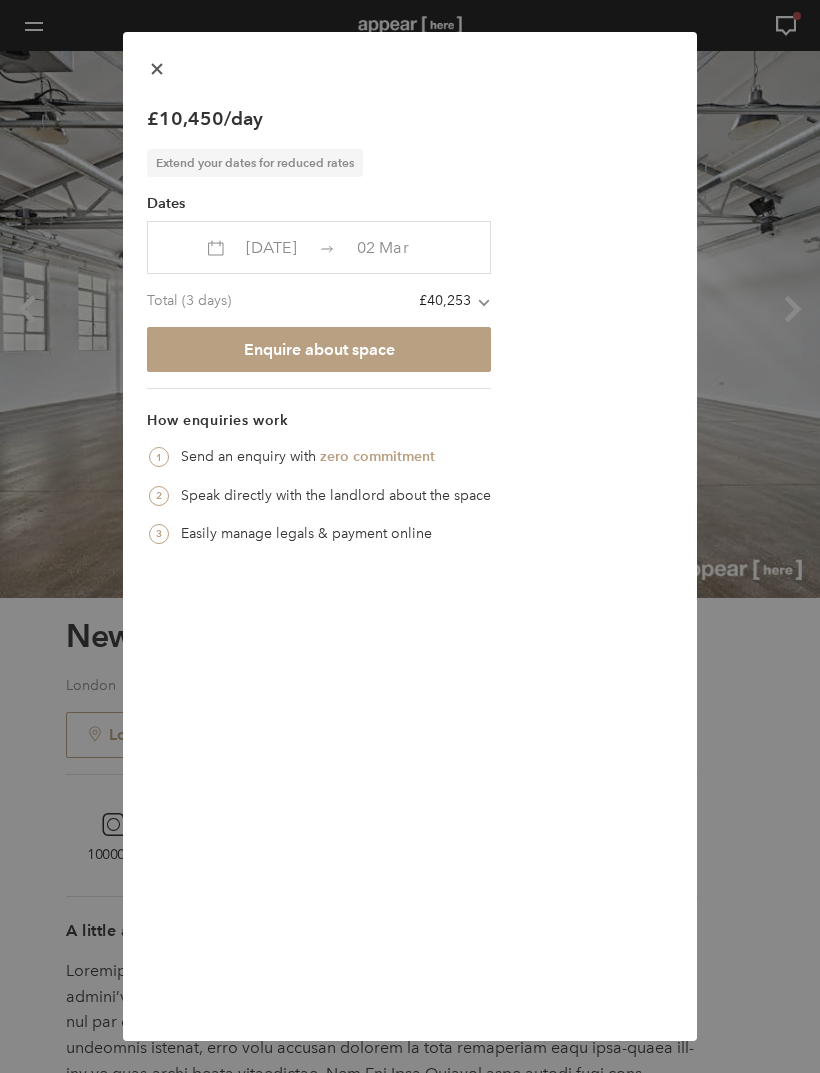 click on "Enquire about space" at bounding box center (319, 349) 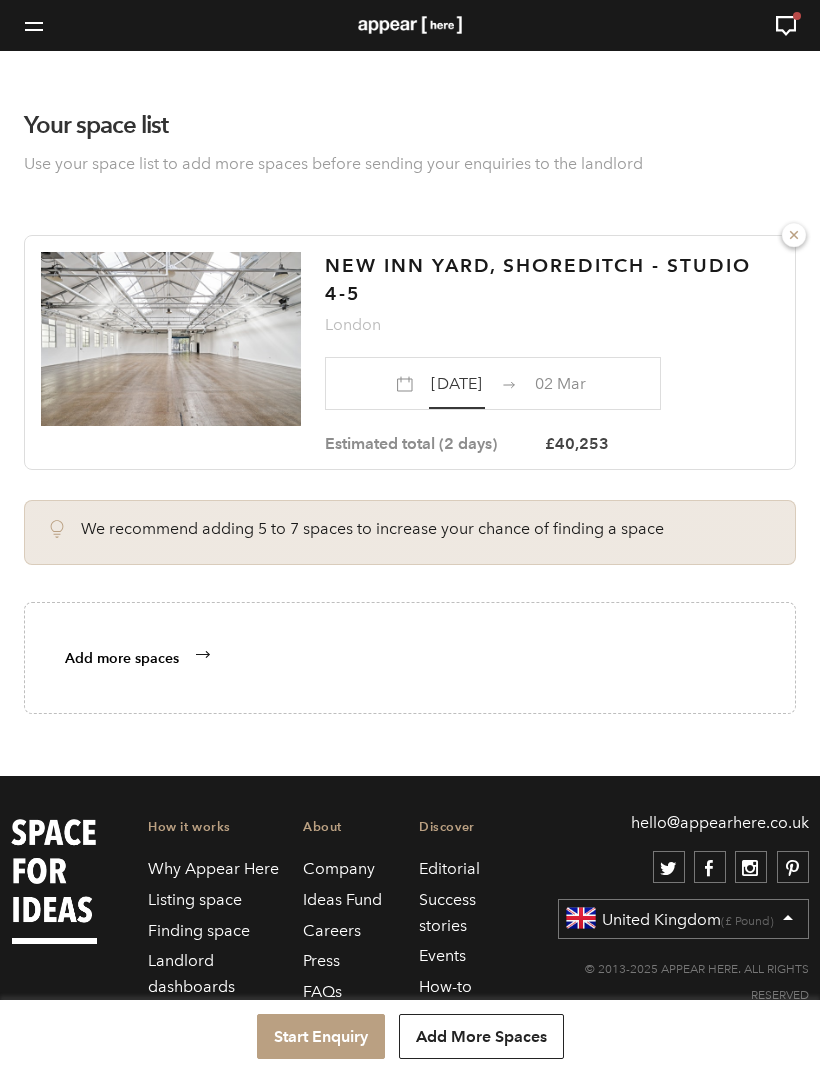 scroll, scrollTop: 0, scrollLeft: 0, axis: both 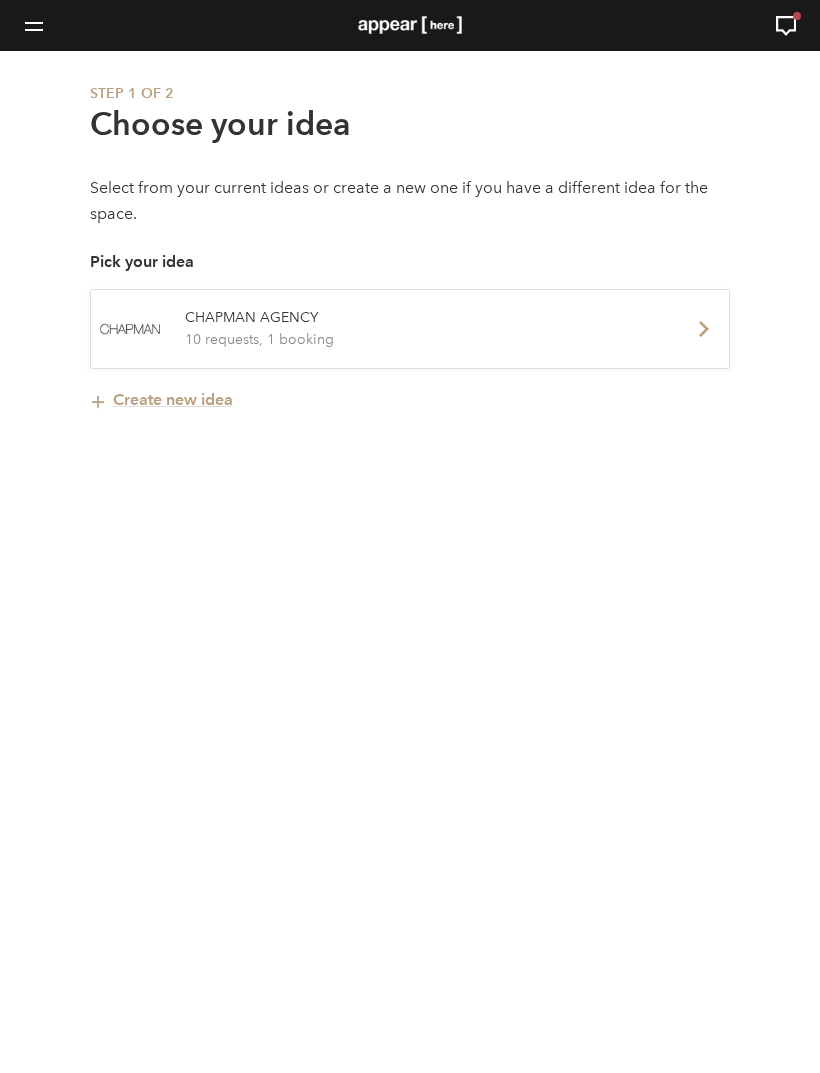 click on "10 requests, 1 booking" at bounding box center (425, 340) 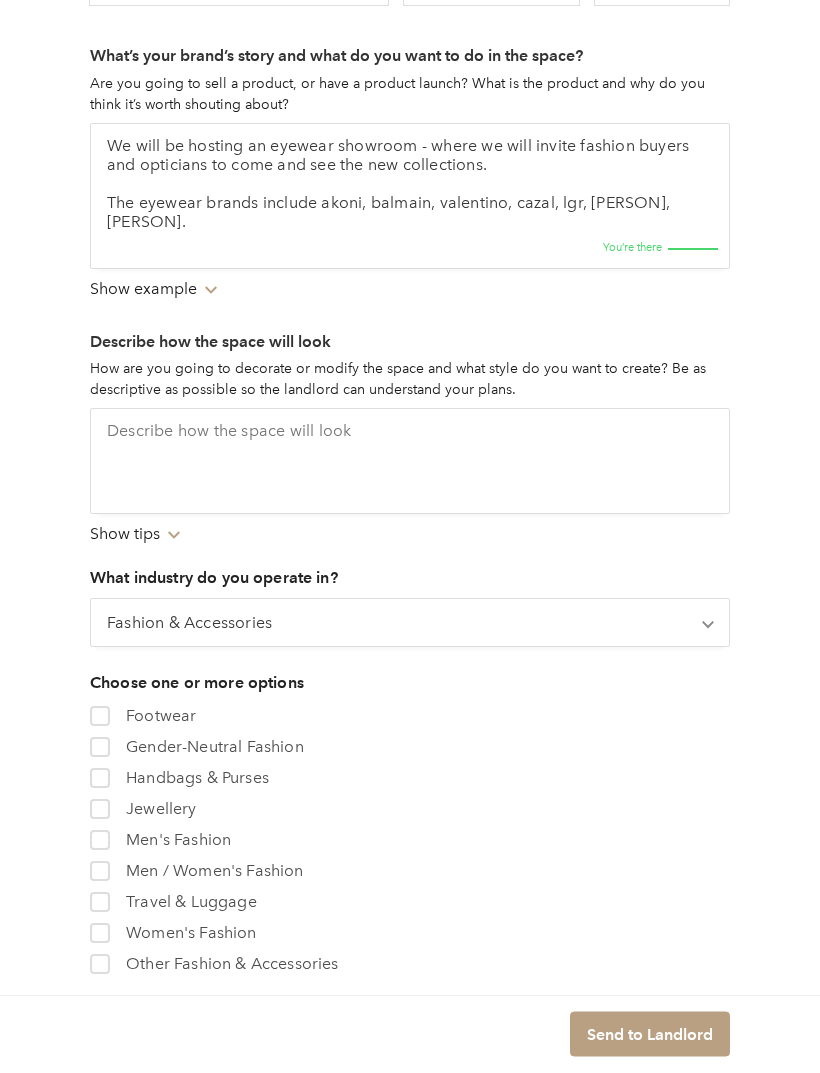 scroll, scrollTop: 692, scrollLeft: 0, axis: vertical 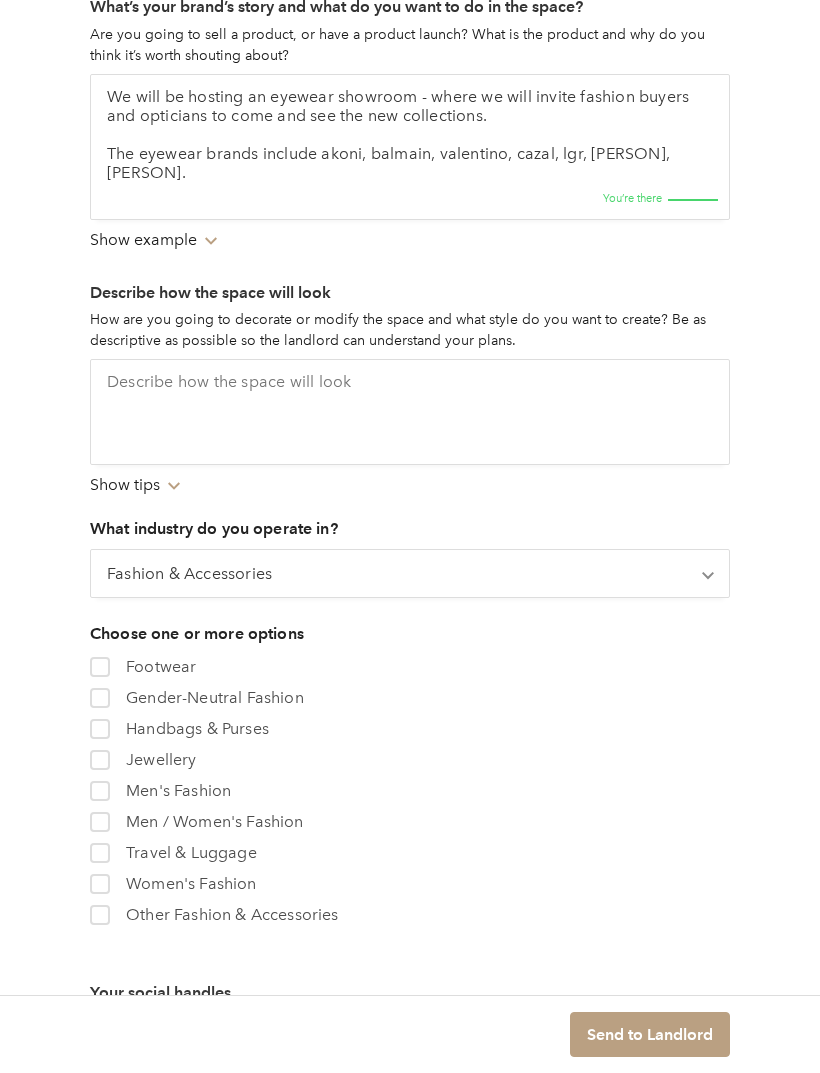 click at bounding box center (100, 915) 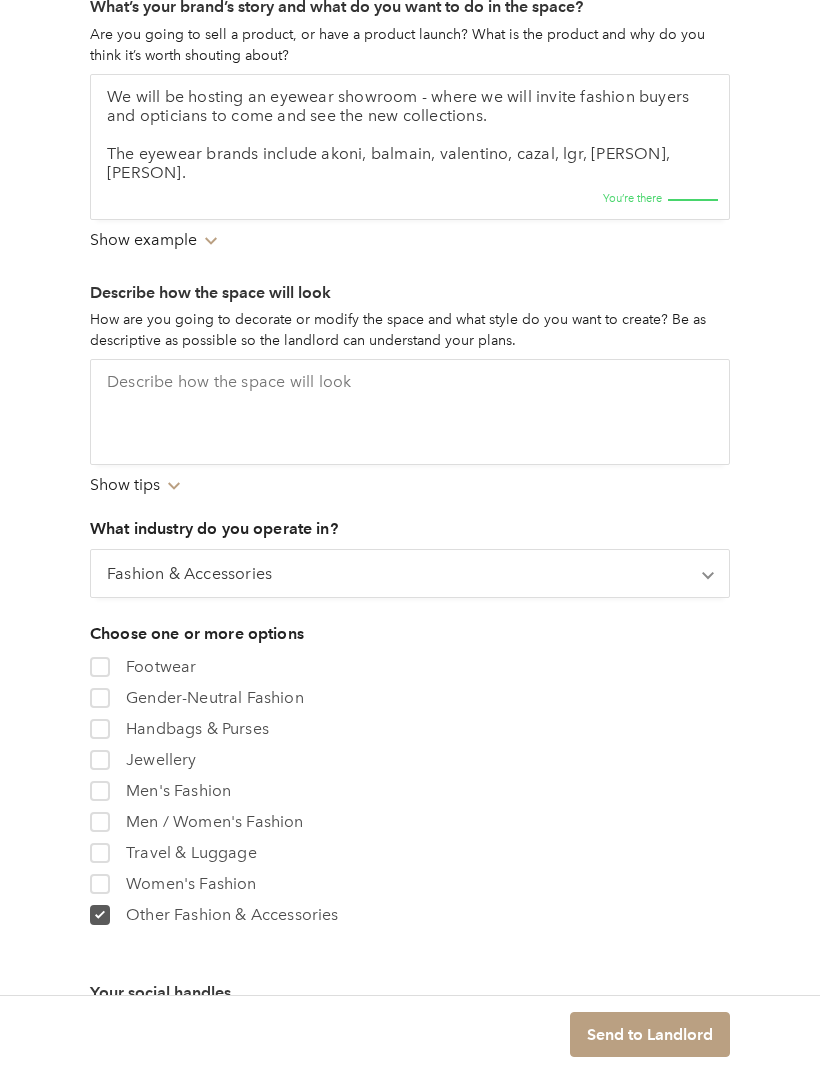 checkbox on "true" 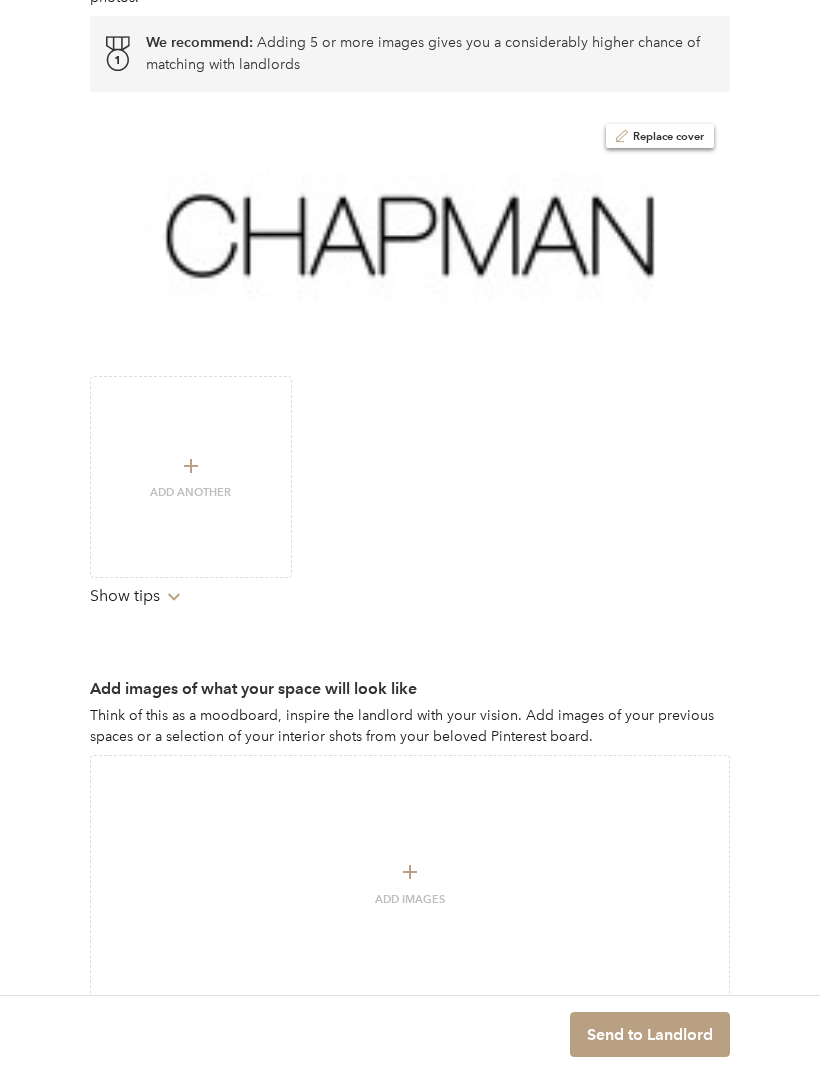scroll, scrollTop: 2164, scrollLeft: 0, axis: vertical 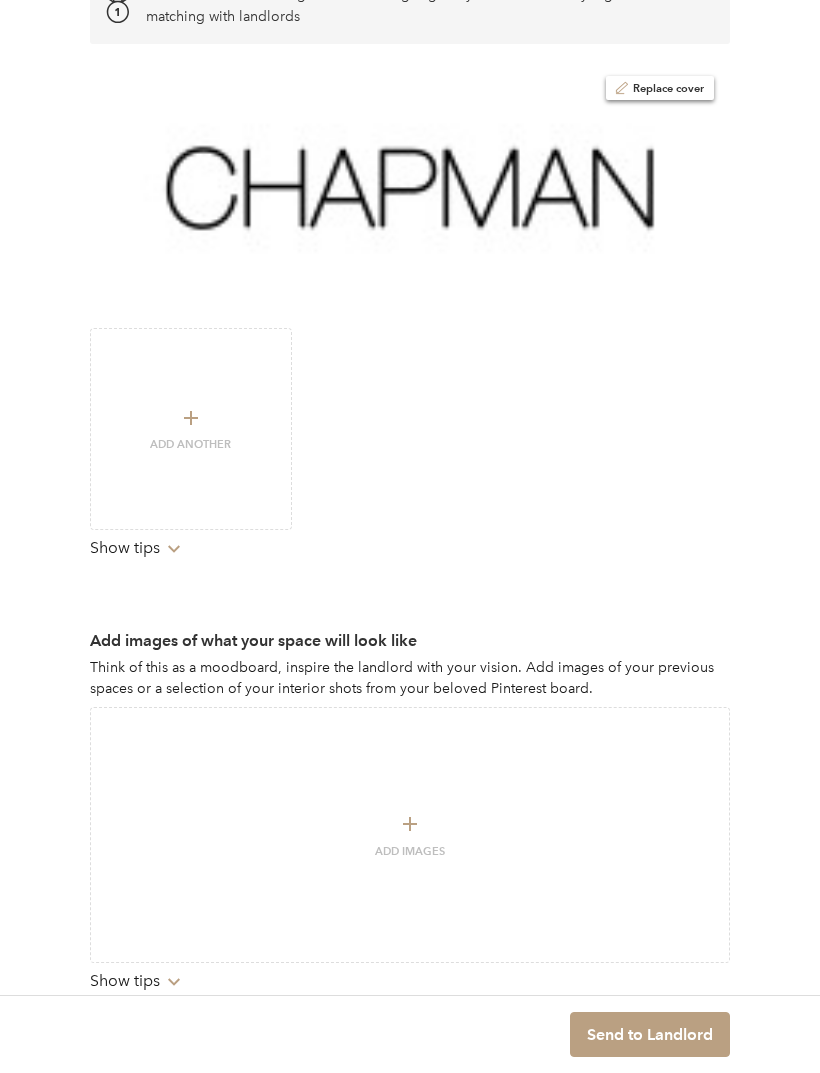 click on "Step 2 of 2 Review your idea To send an enquiry, landlords require some information about your idea for the space. If they like your idea, you'll be able to ask any questions and set up a viewing. Keep in mind:   A complete idea is 70% more likely to be accepted by the landlord Give a name to your idea [COMPANY] What will you use this space for?
Retail
Gallery
Restaurant, dinner club or bar
Sample sale or clearance sale
Private Event
Unique What’s your brand’s story and what do you want to do in the space? Are you going to sell a product, or have a product launch? What is the product and why do you think it’s worth shouting about? We will be hosting an eyewear showroom - where we will invite fashion buyers and opticians to come and see the new collections.
The eyewear brands include akoni, balmain, valentino, cazal, lgr, [PERSON], [PERSON]. You’re there Show example Chevron-up Too short" at bounding box center (410, -489) 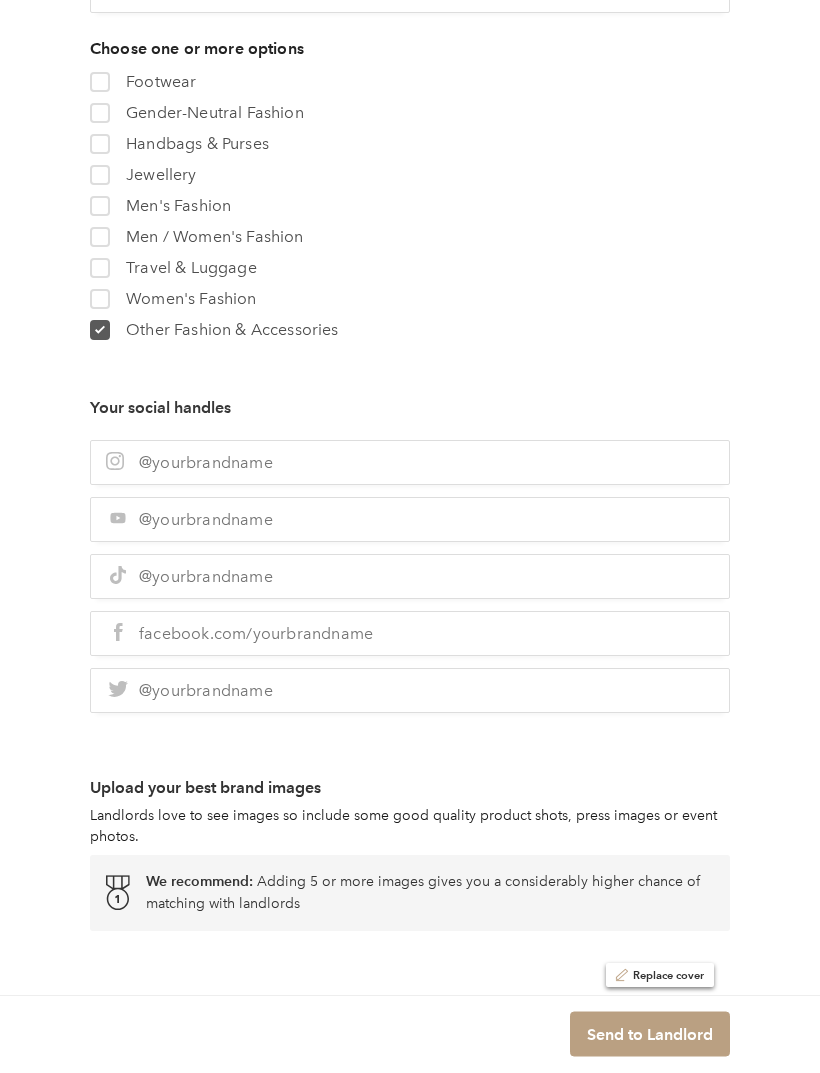 scroll, scrollTop: 1278, scrollLeft: 0, axis: vertical 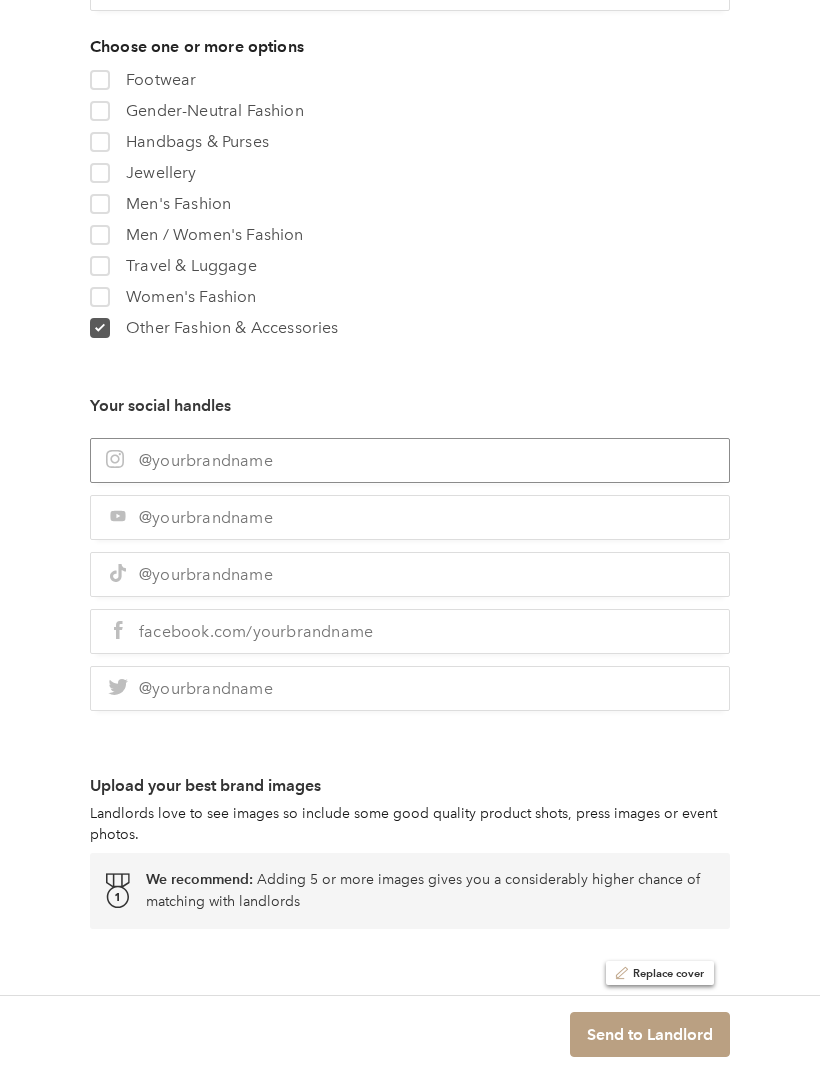 click at bounding box center [410, 460] 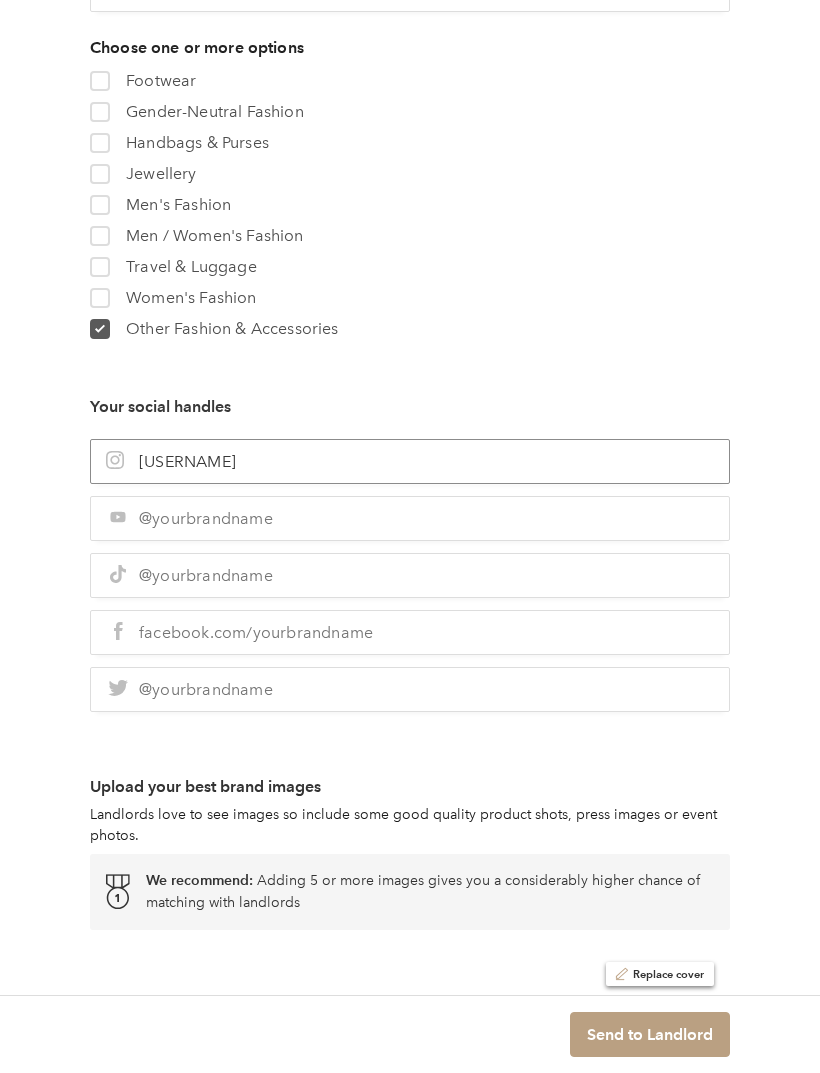 type on "[USERNAME]" 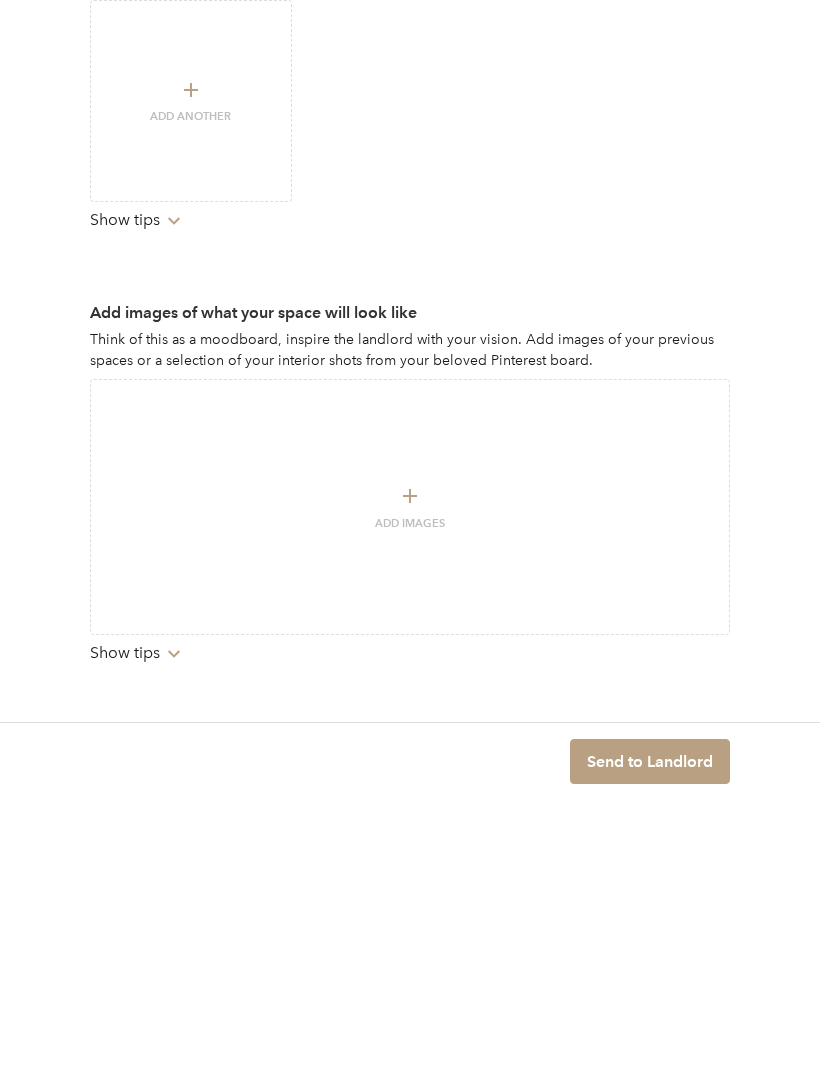 scroll, scrollTop: 2228, scrollLeft: 0, axis: vertical 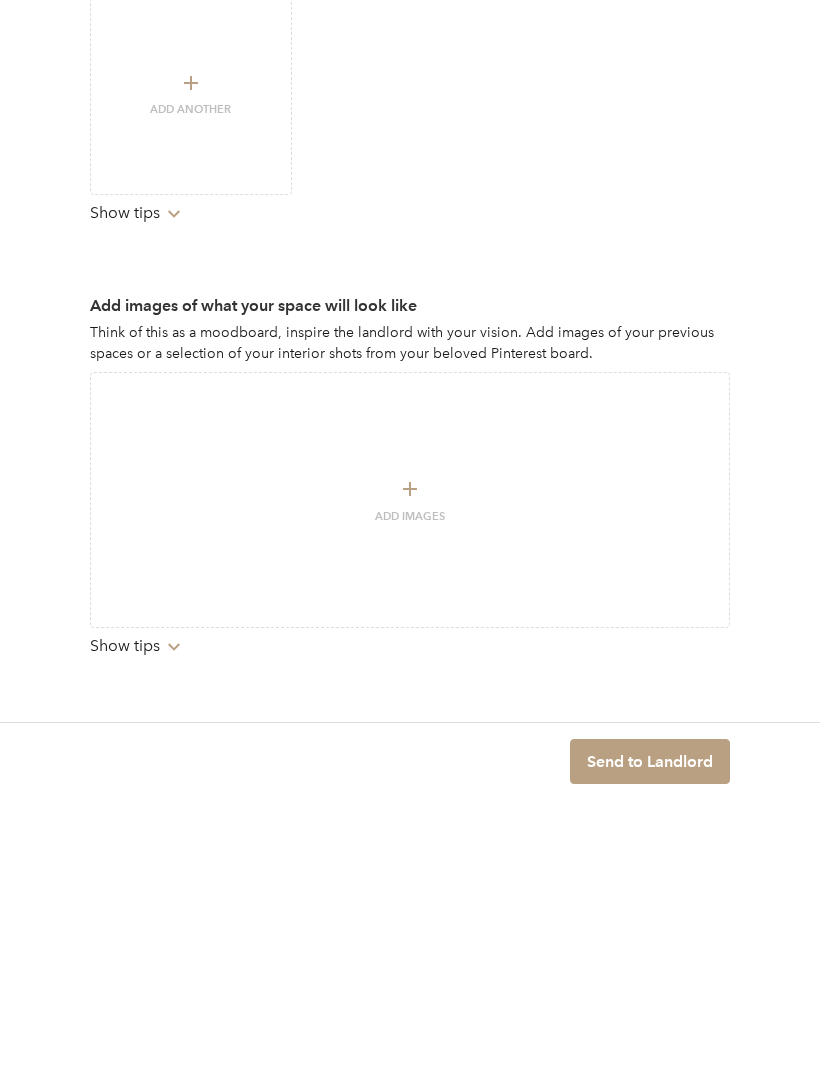 click on "Send to Landlord" at bounding box center [650, 1034] 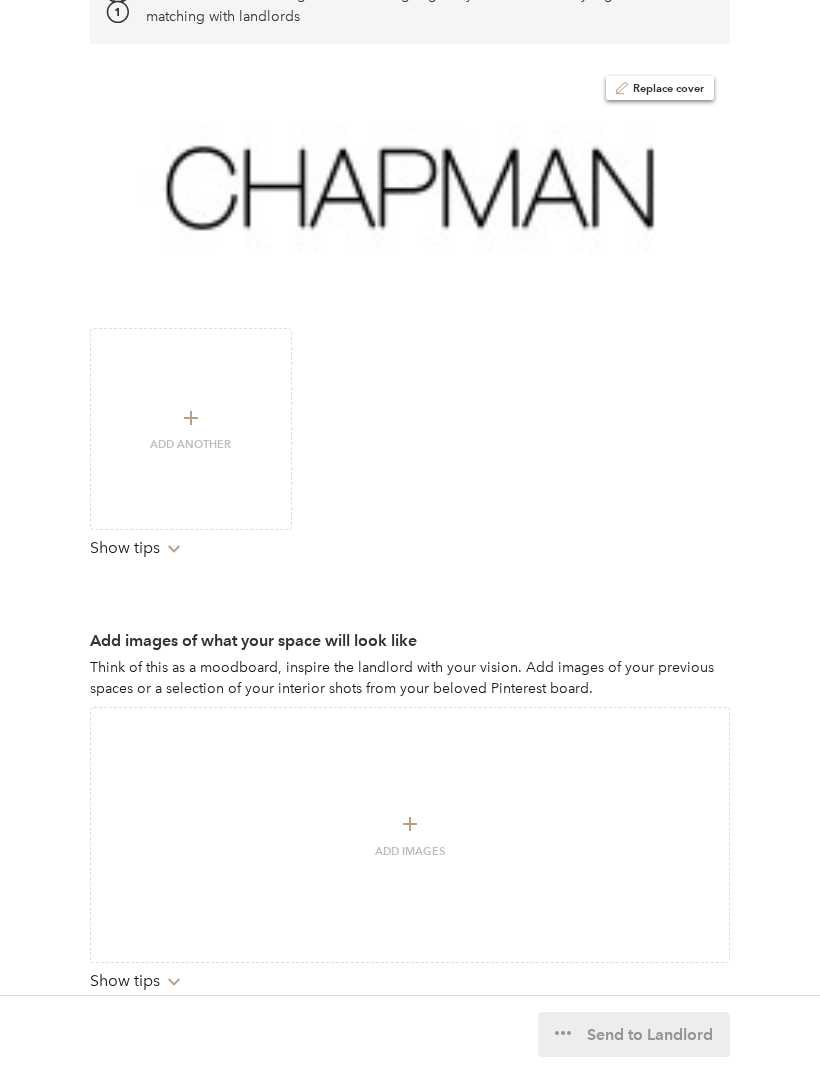 scroll, scrollTop: 1843, scrollLeft: 0, axis: vertical 